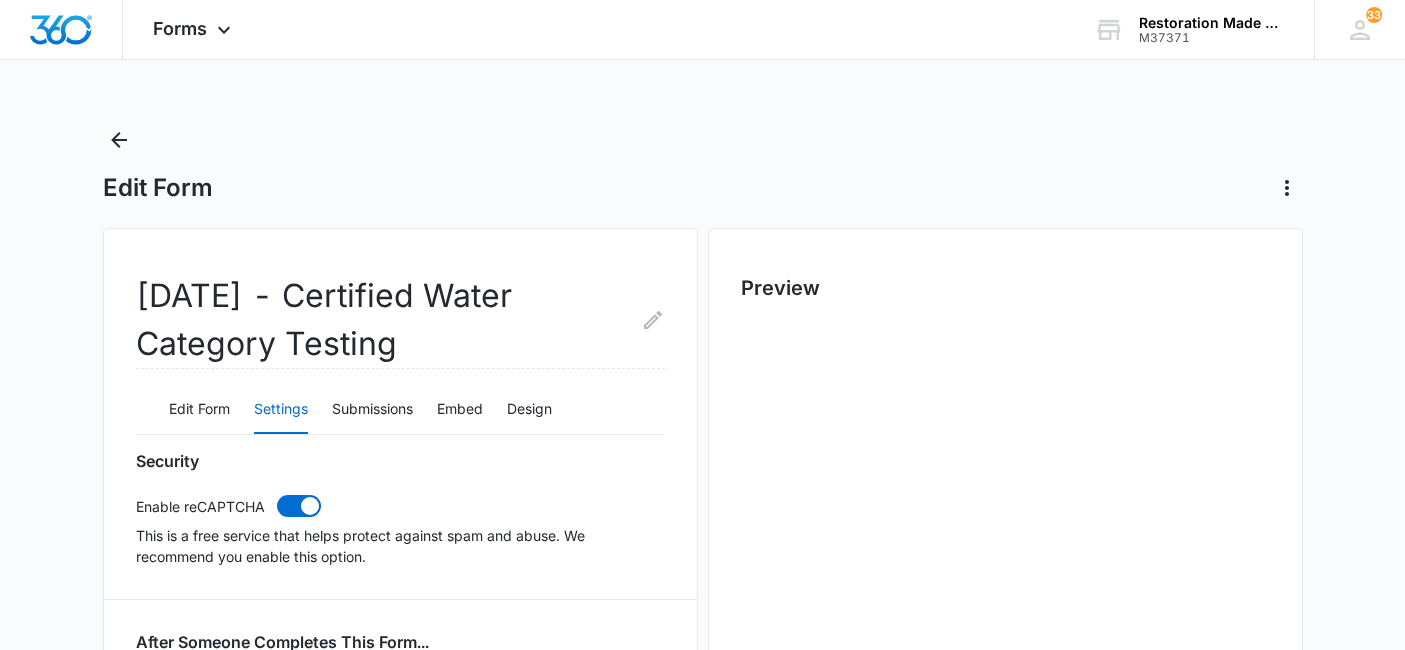 scroll, scrollTop: 222, scrollLeft: 0, axis: vertical 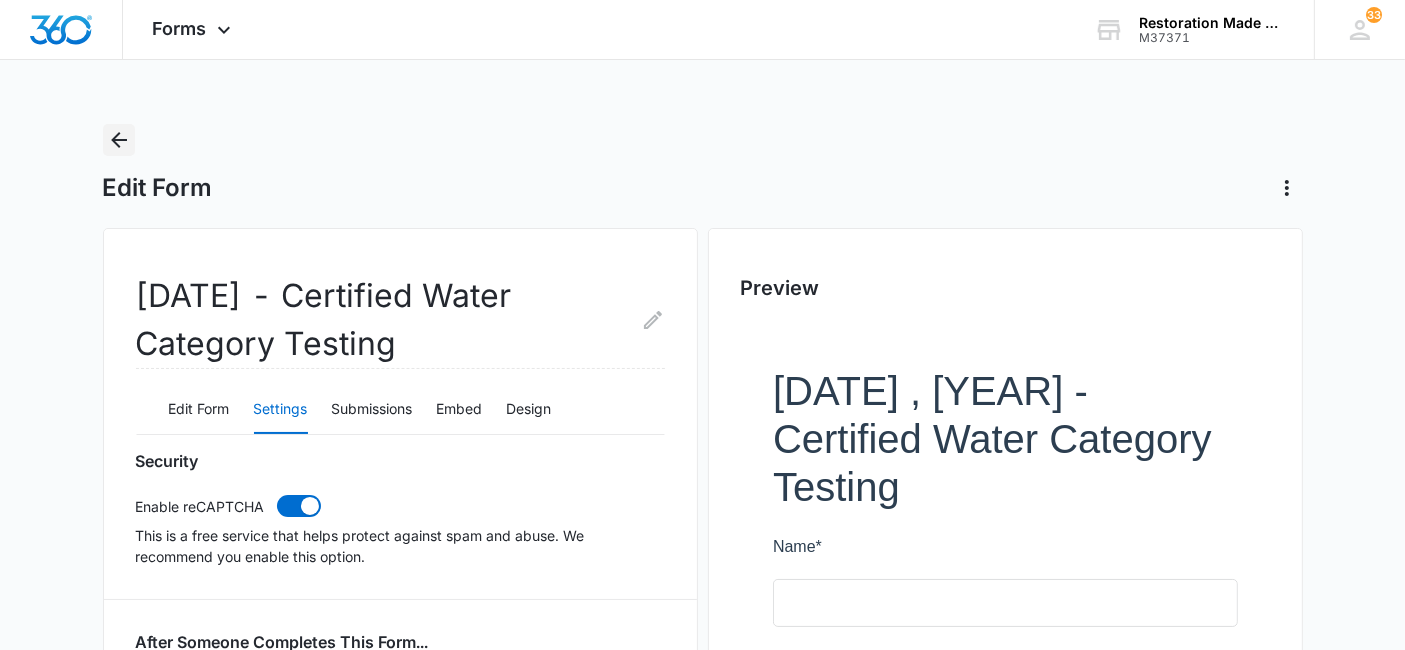 click 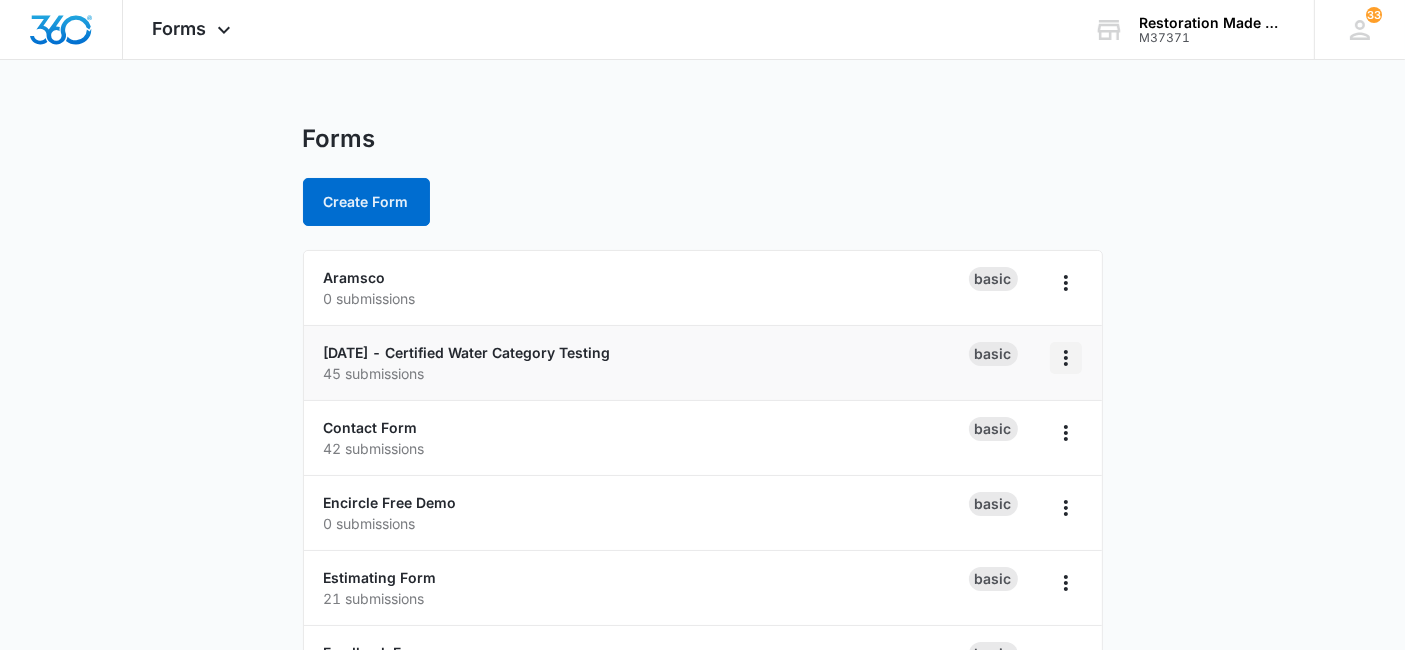 click 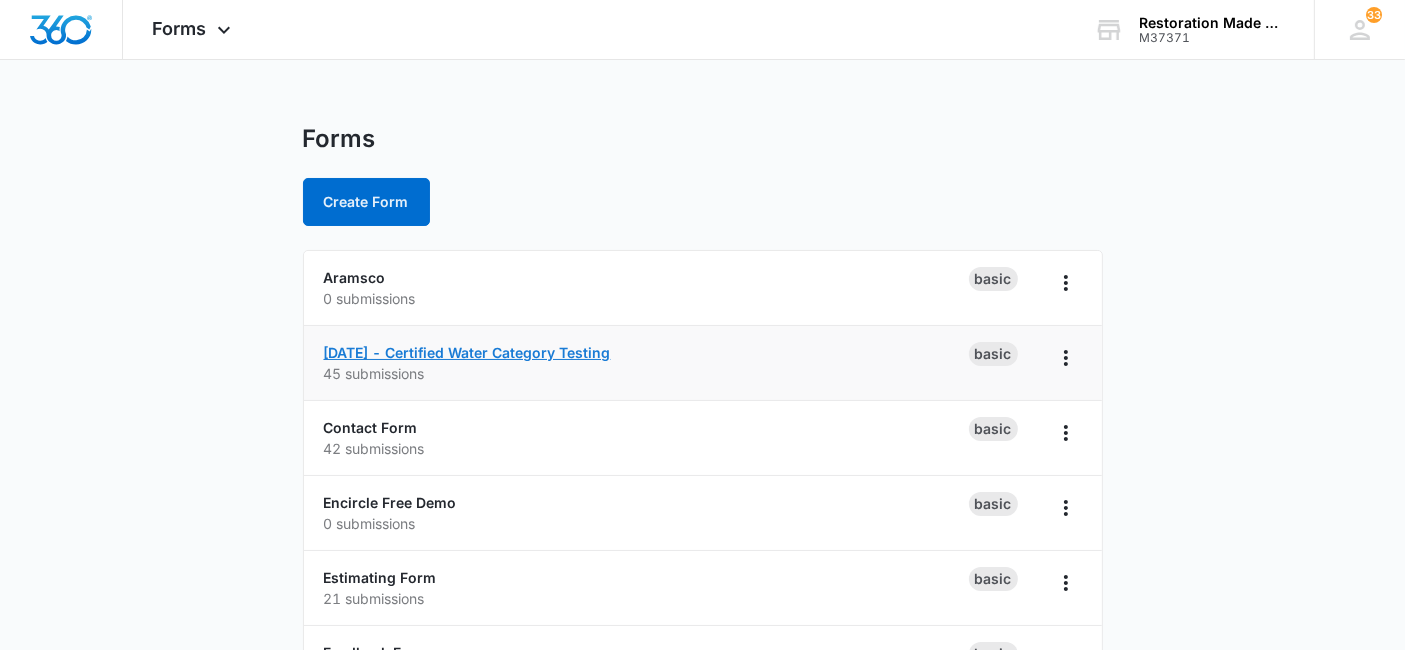 click on "[DATE] - Certified Water Category Testing" at bounding box center [467, 352] 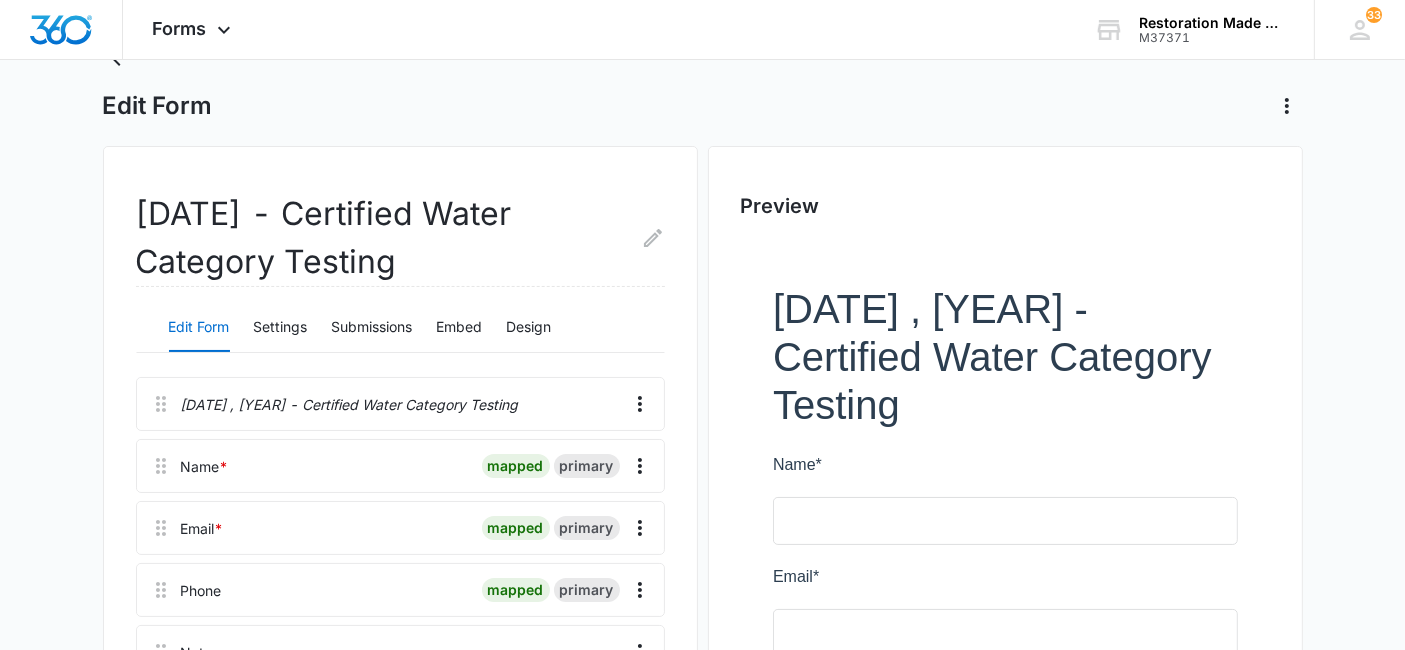 scroll, scrollTop: 80, scrollLeft: 0, axis: vertical 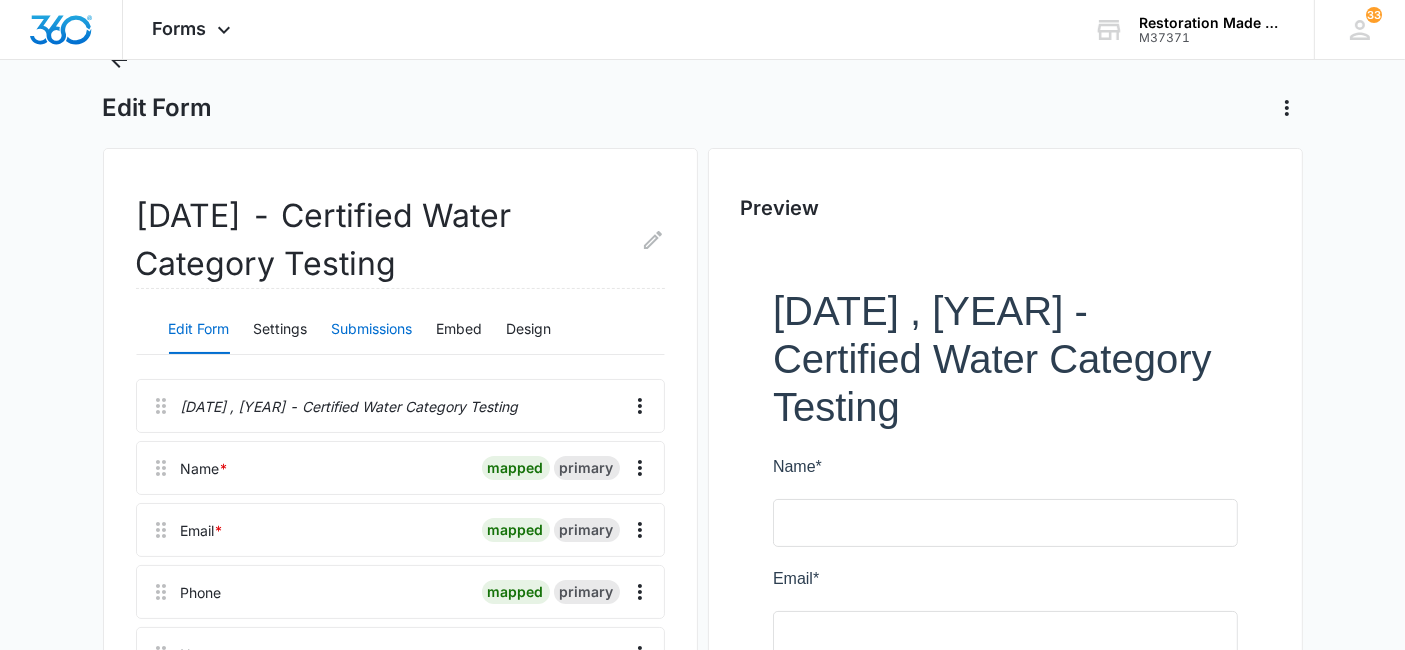 click on "Submissions" at bounding box center [372, 330] 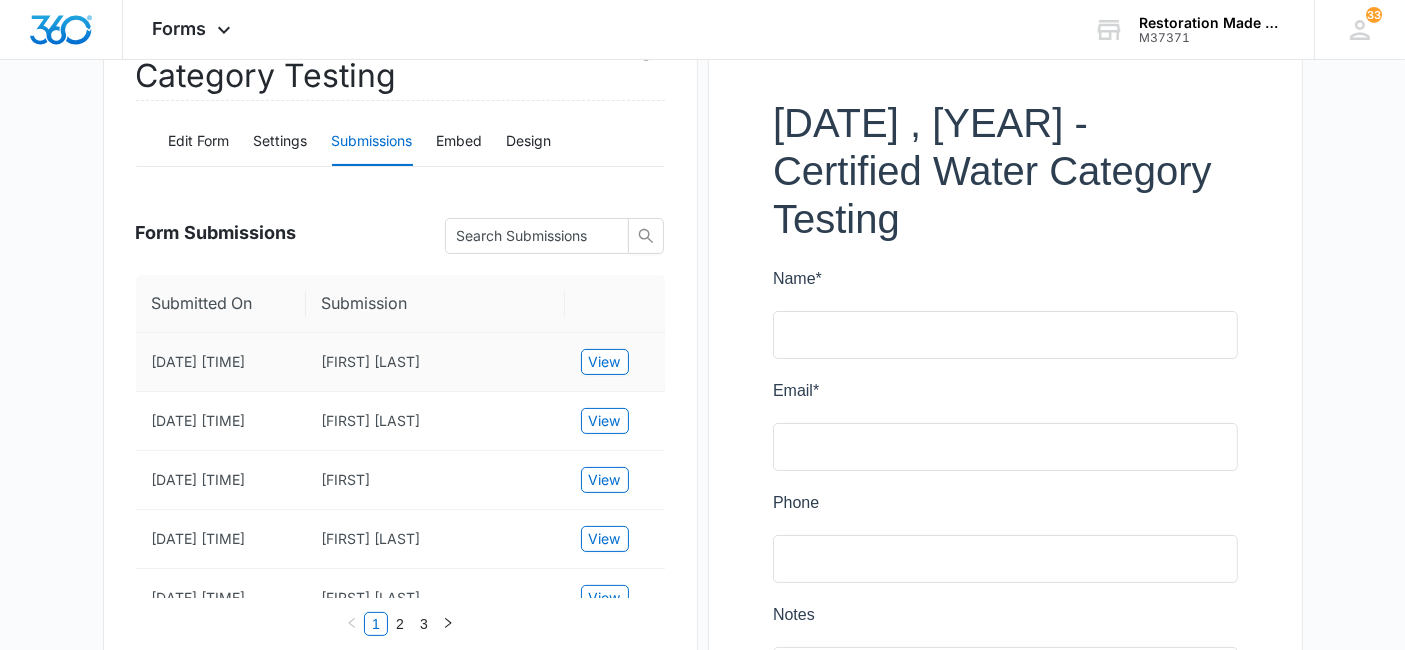 scroll, scrollTop: 387, scrollLeft: 0, axis: vertical 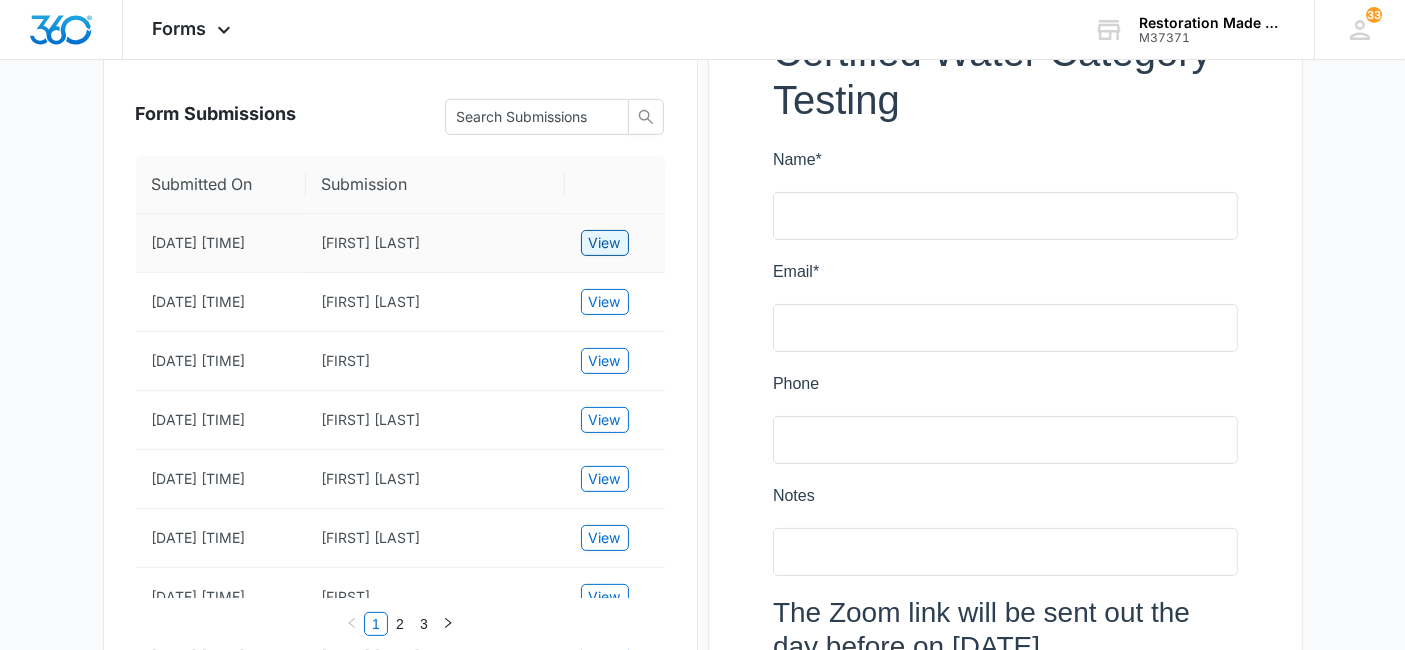 click on "View" at bounding box center (605, 243) 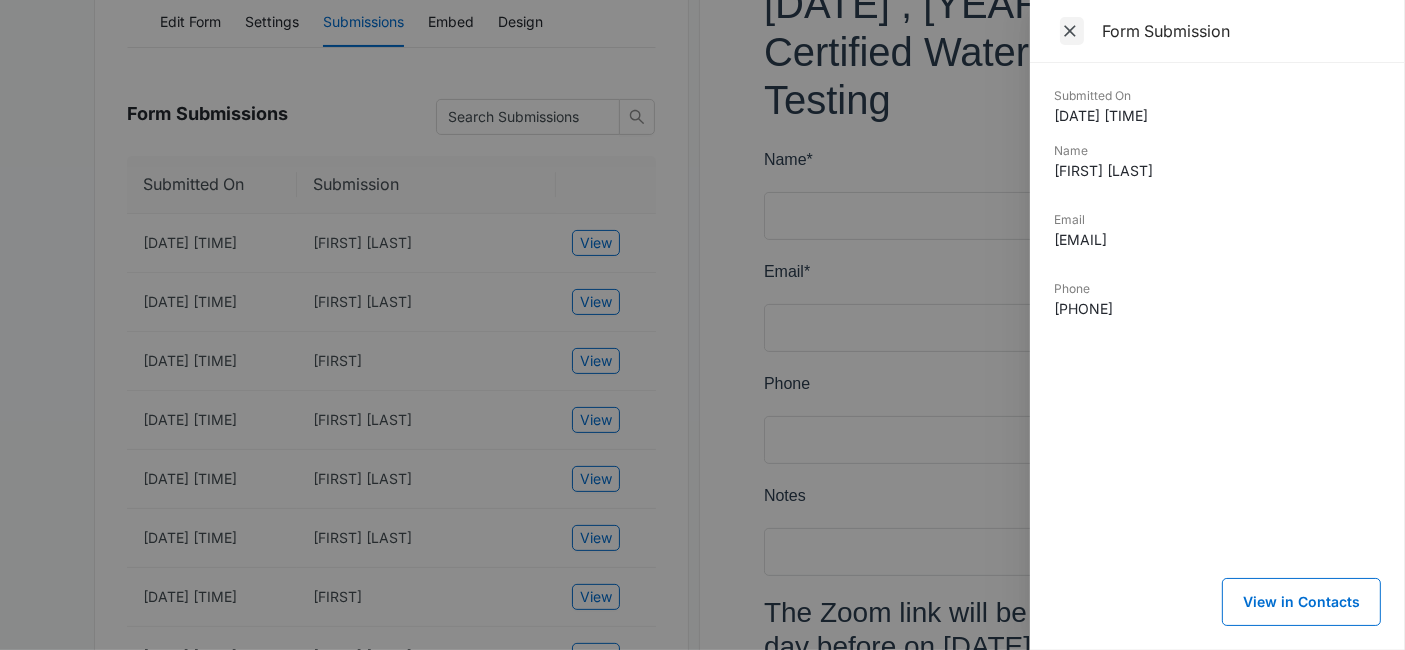 click 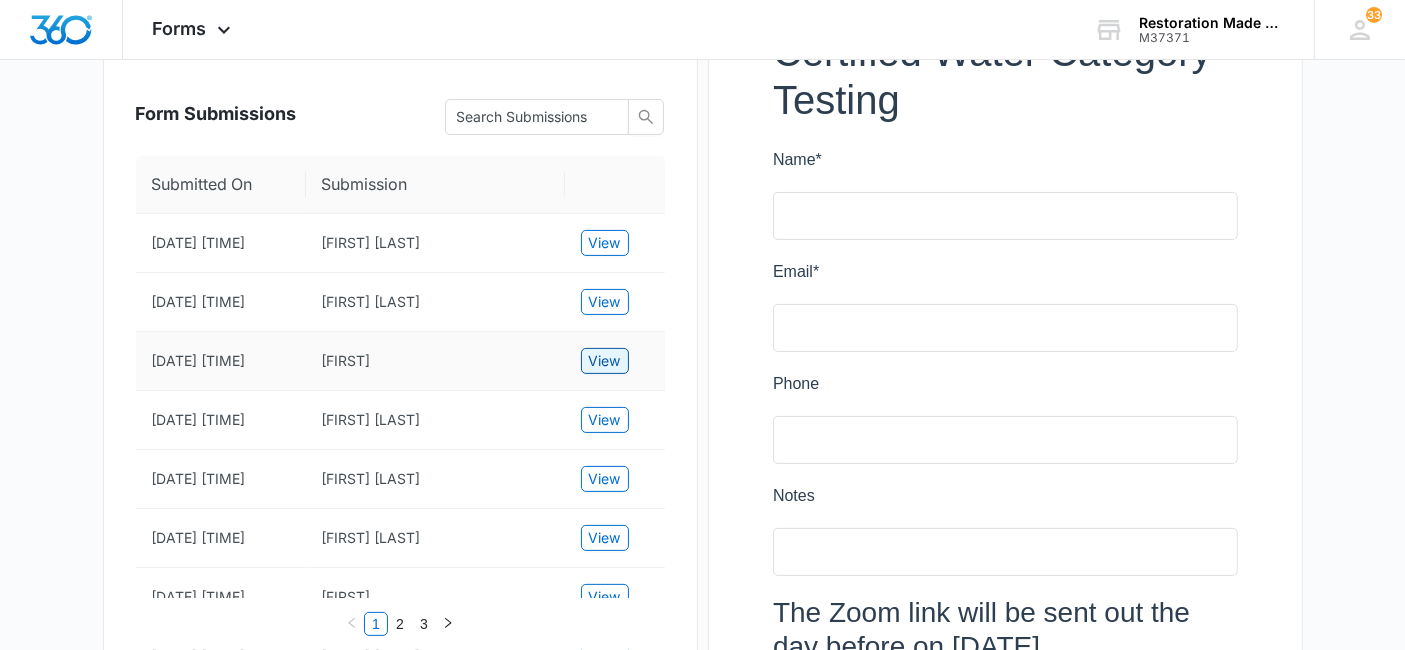click on "View" at bounding box center [605, 361] 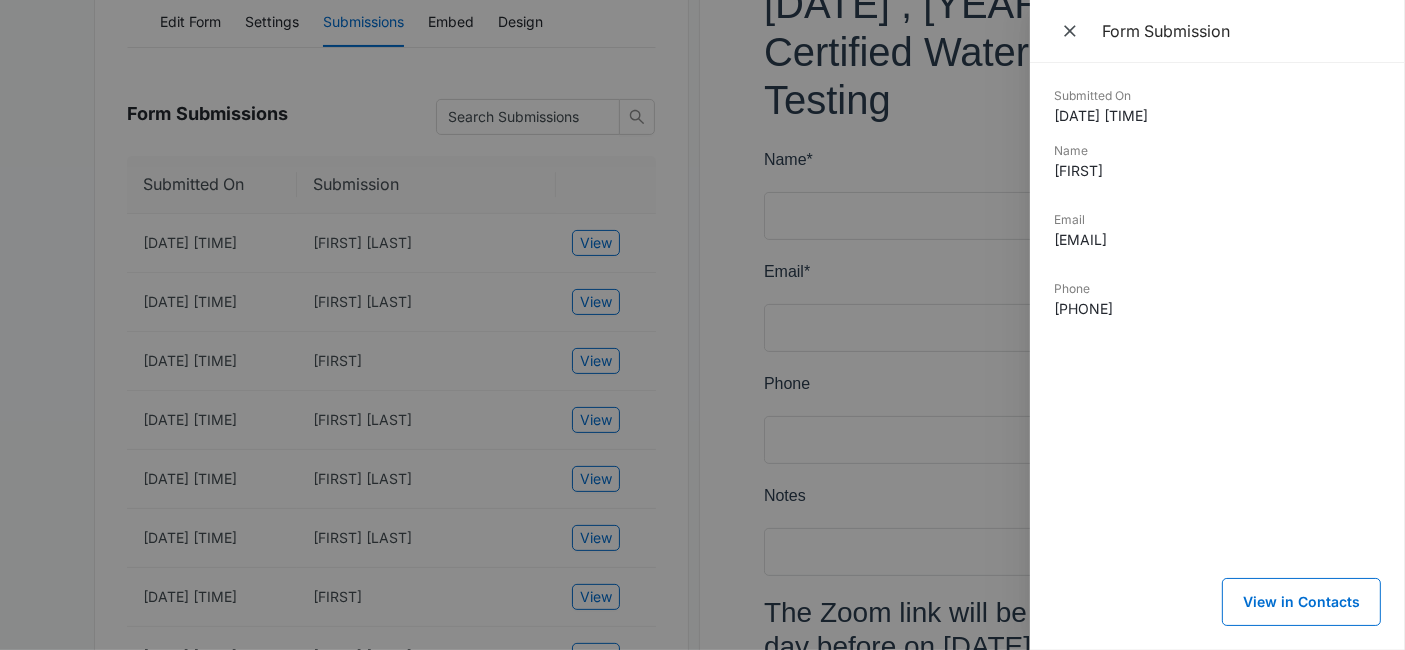 drag, startPoint x: 1319, startPoint y: 239, endPoint x: 1032, endPoint y: 244, distance: 287.04355 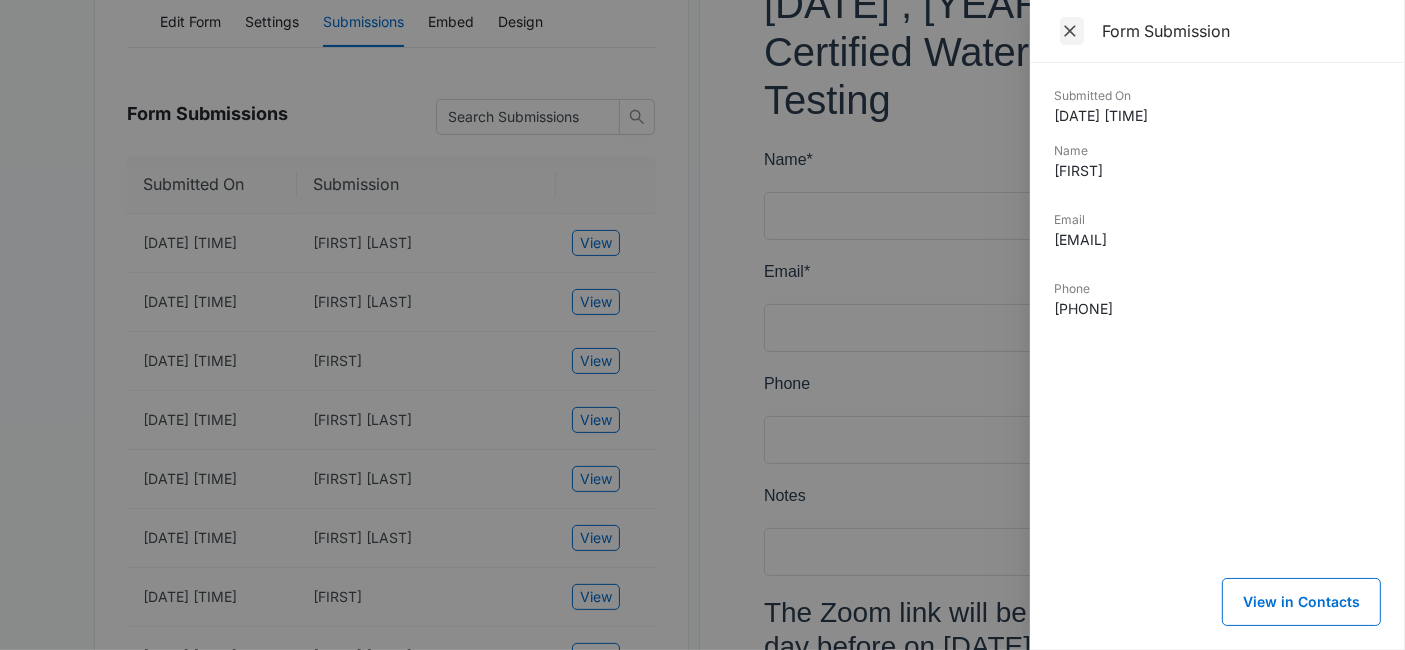 click 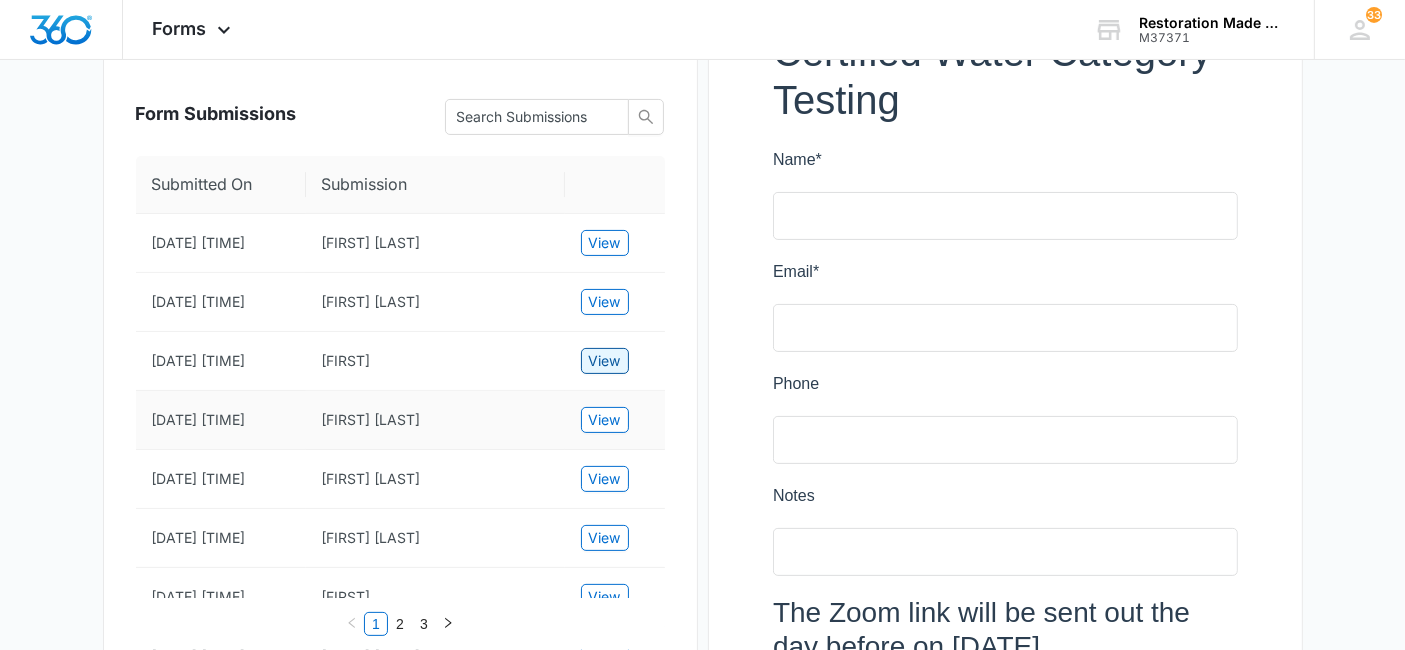 scroll, scrollTop: 502, scrollLeft: 0, axis: vertical 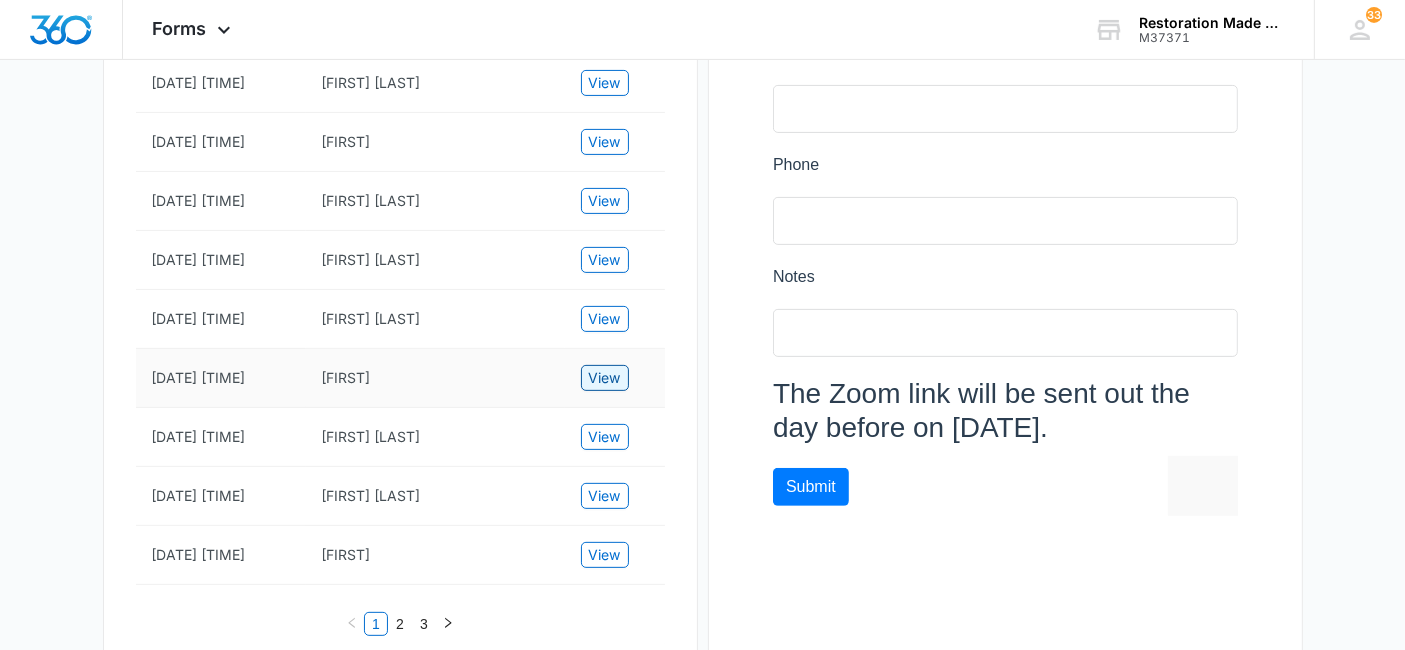 click on "View" at bounding box center (605, 378) 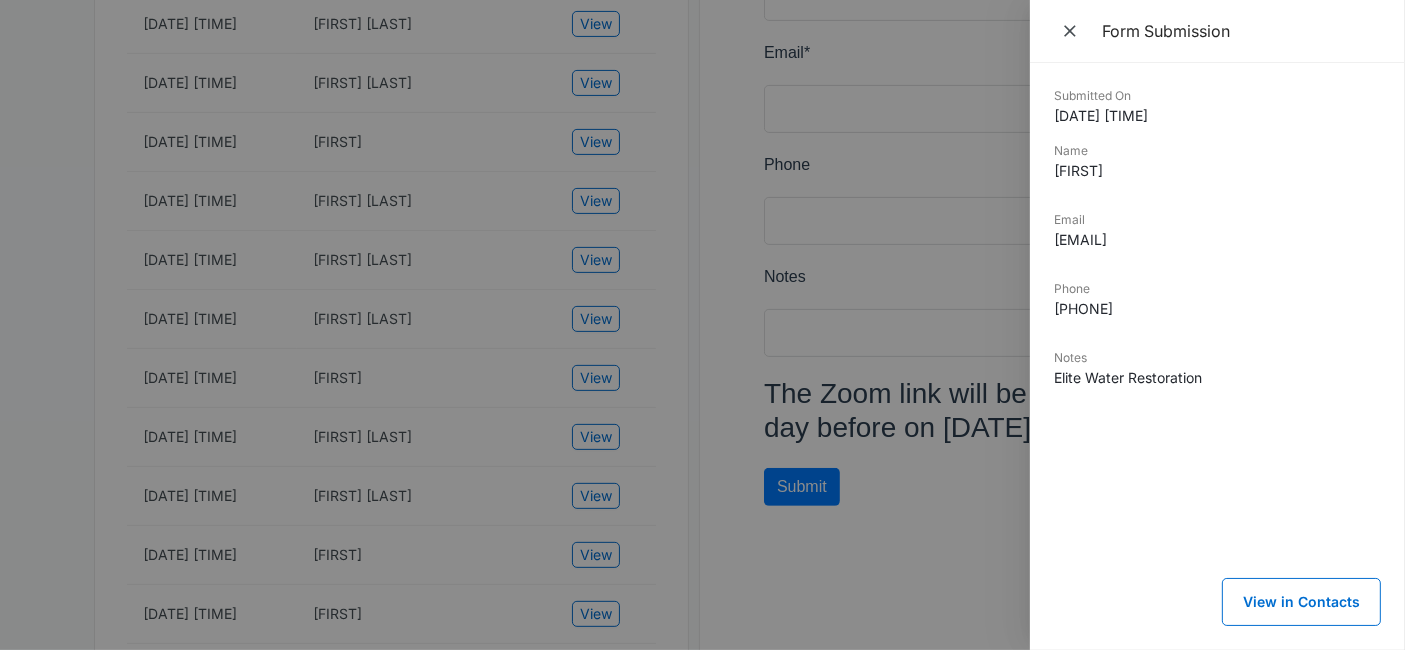 drag, startPoint x: 1288, startPoint y: 232, endPoint x: 1297, endPoint y: 352, distance: 120.33703 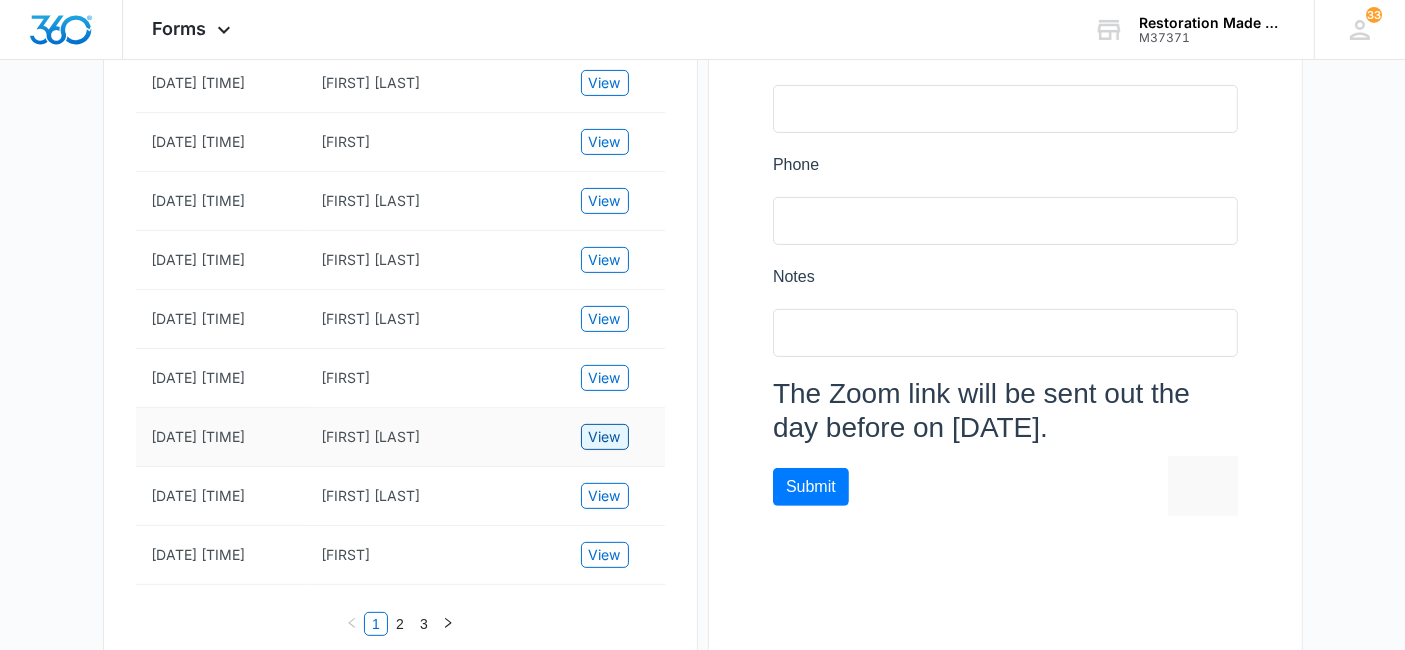 click on "View" at bounding box center [605, 437] 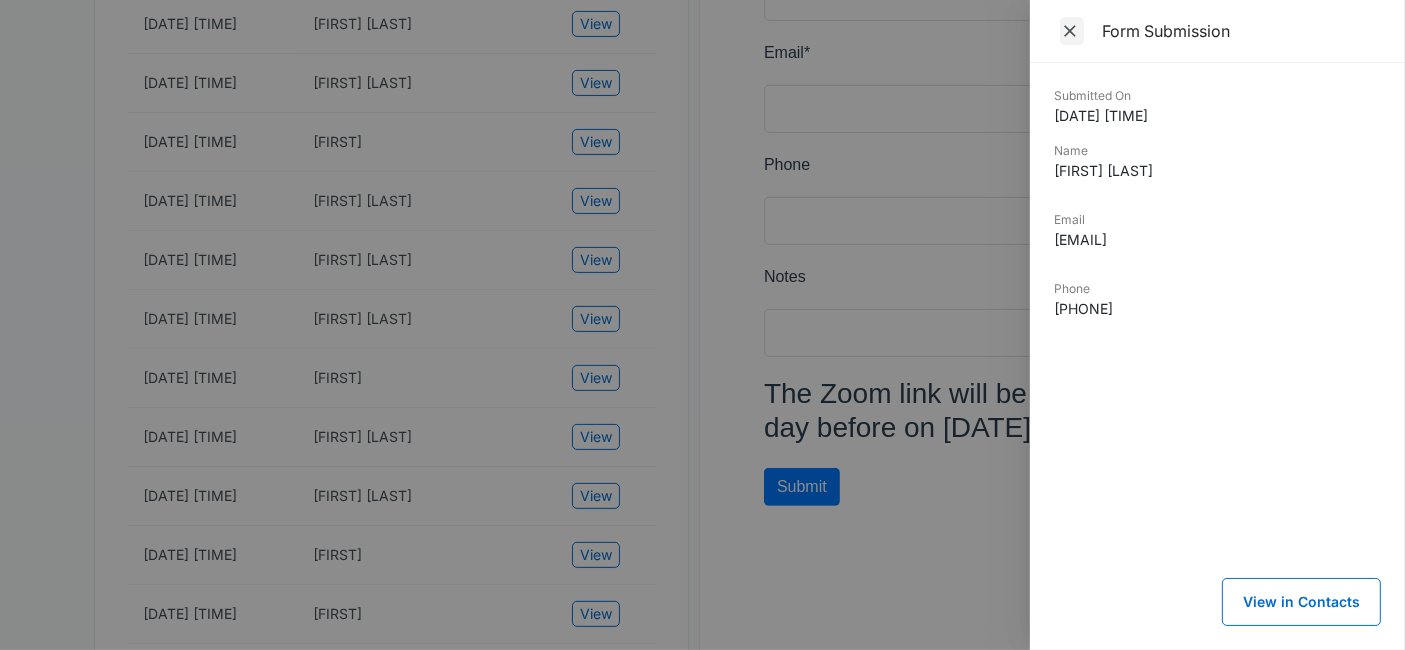 click 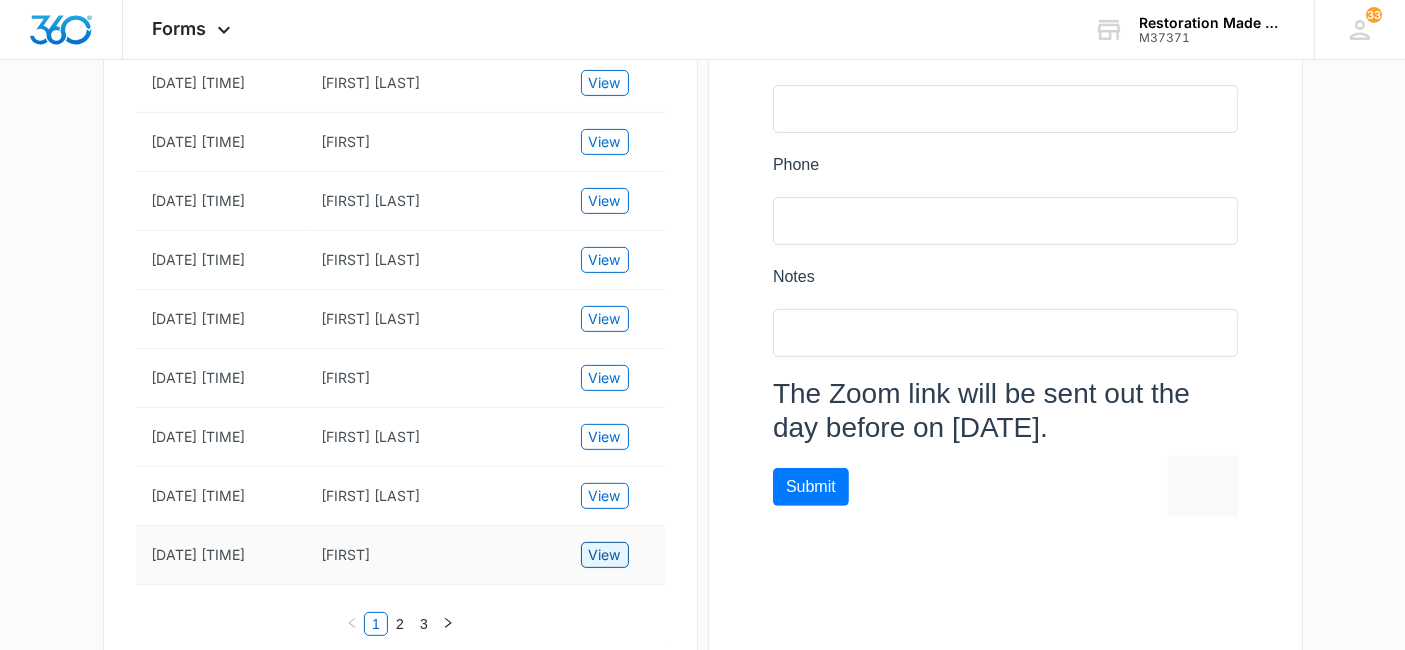 click on "View" at bounding box center [605, 555] 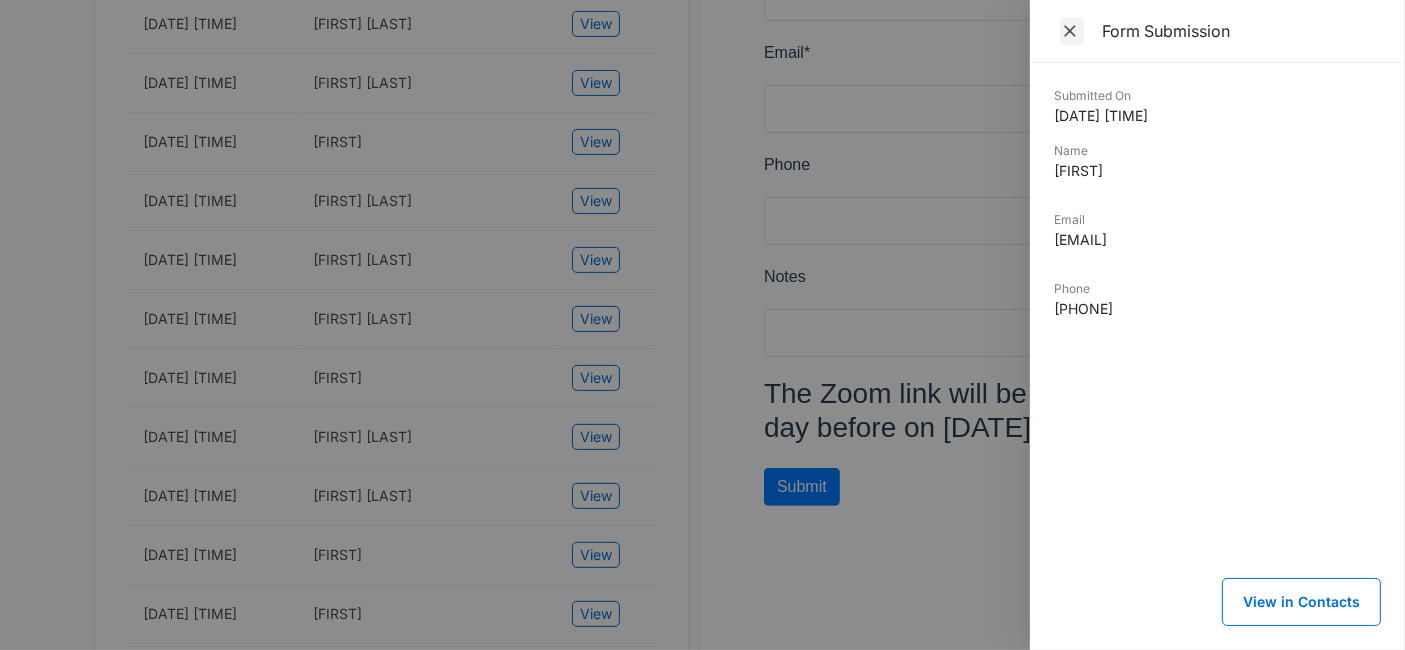 click 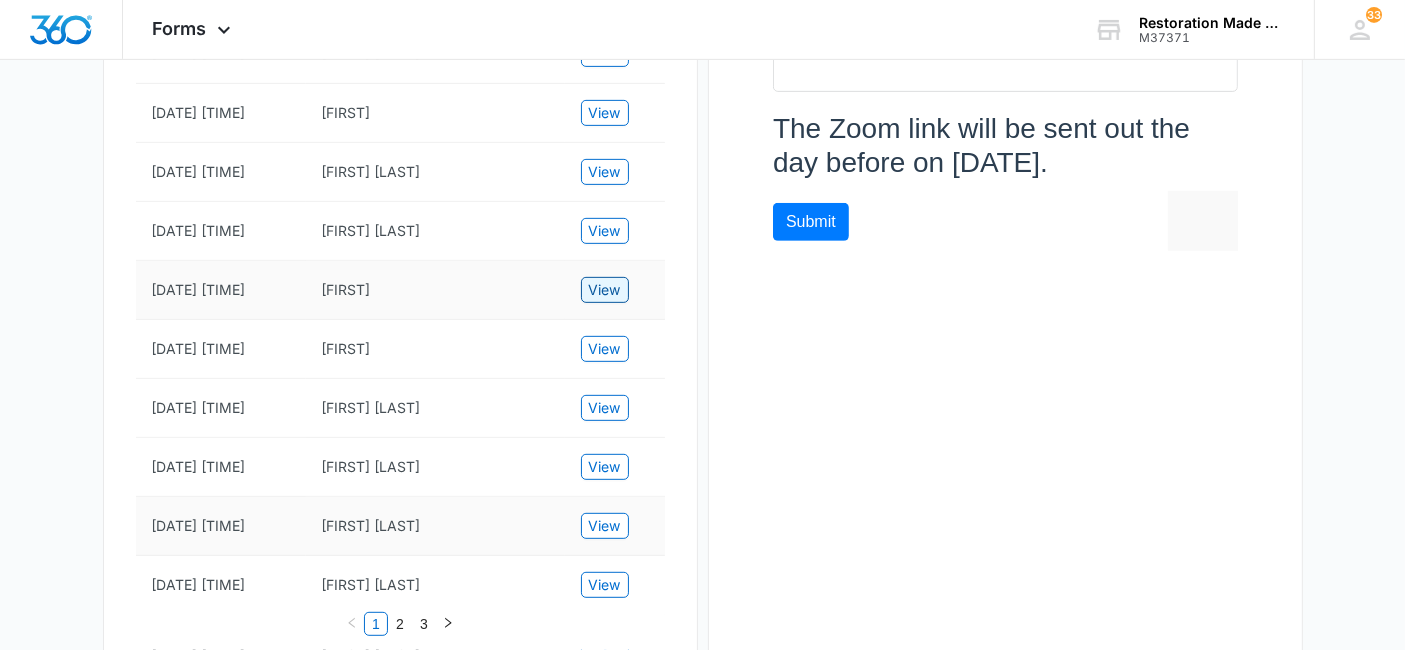 scroll, scrollTop: 873, scrollLeft: 0, axis: vertical 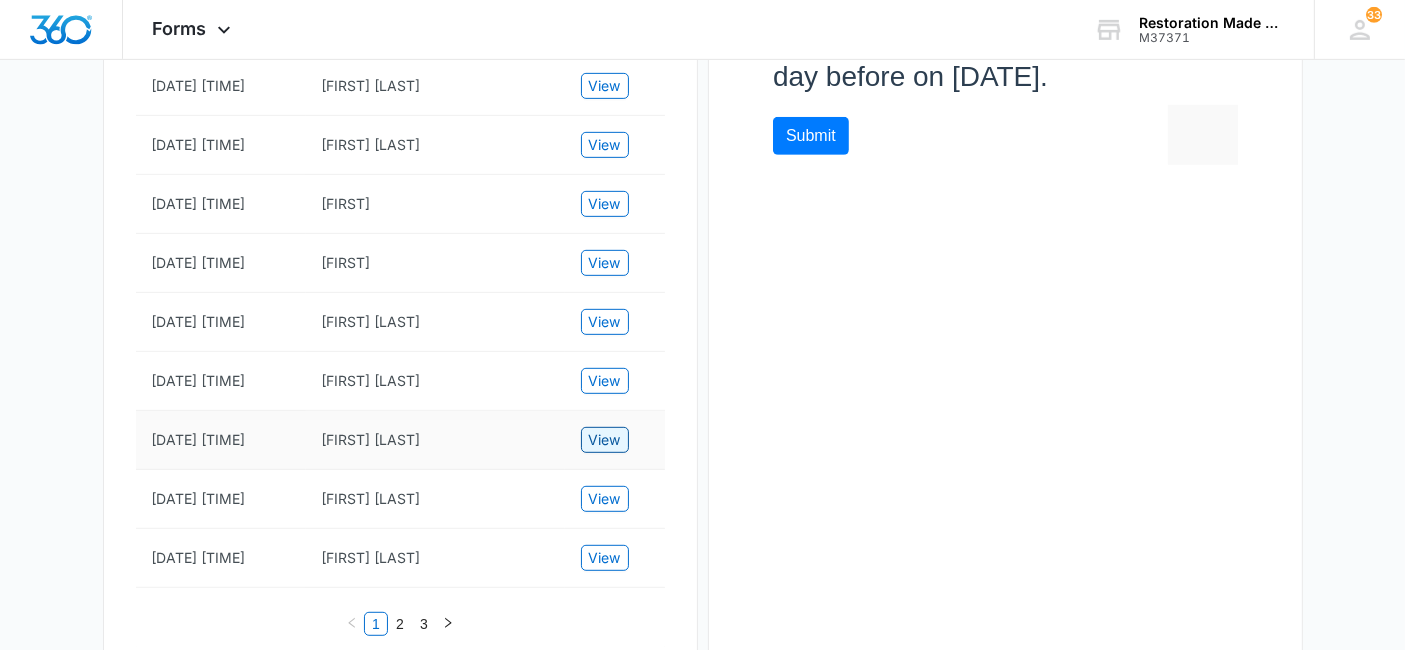 click on "View" at bounding box center [605, 440] 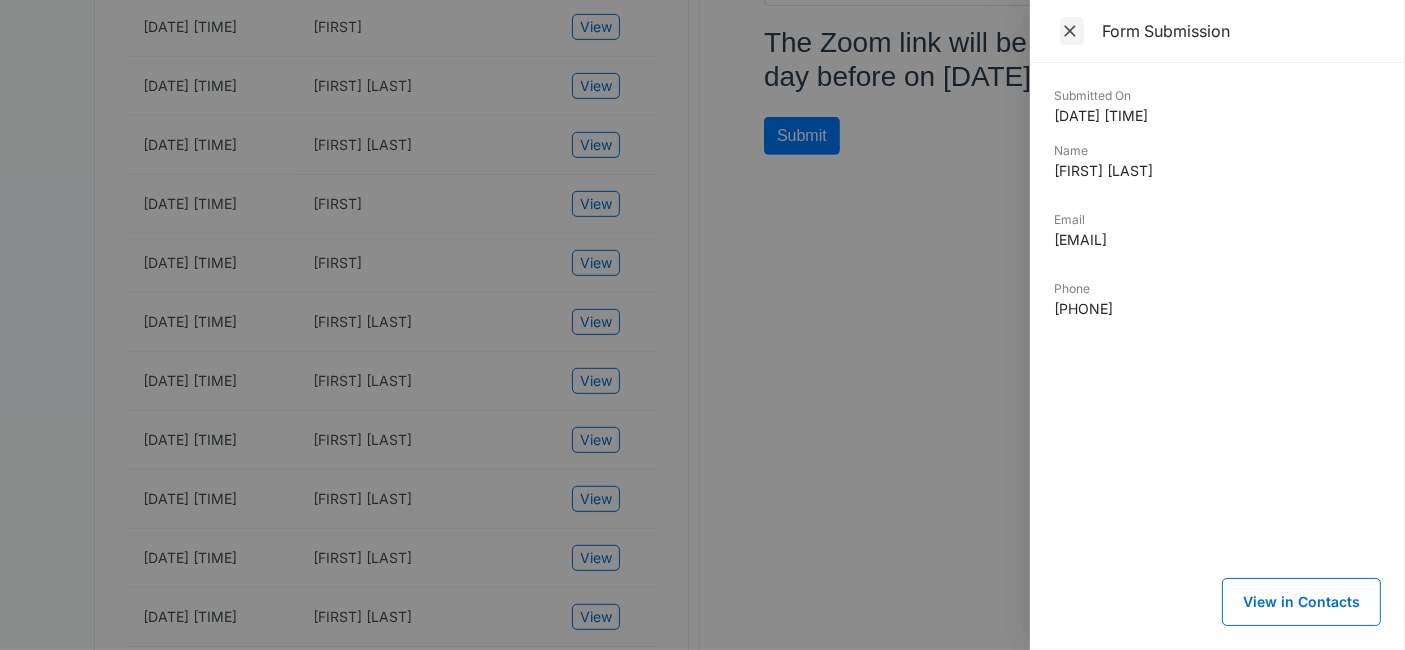 click 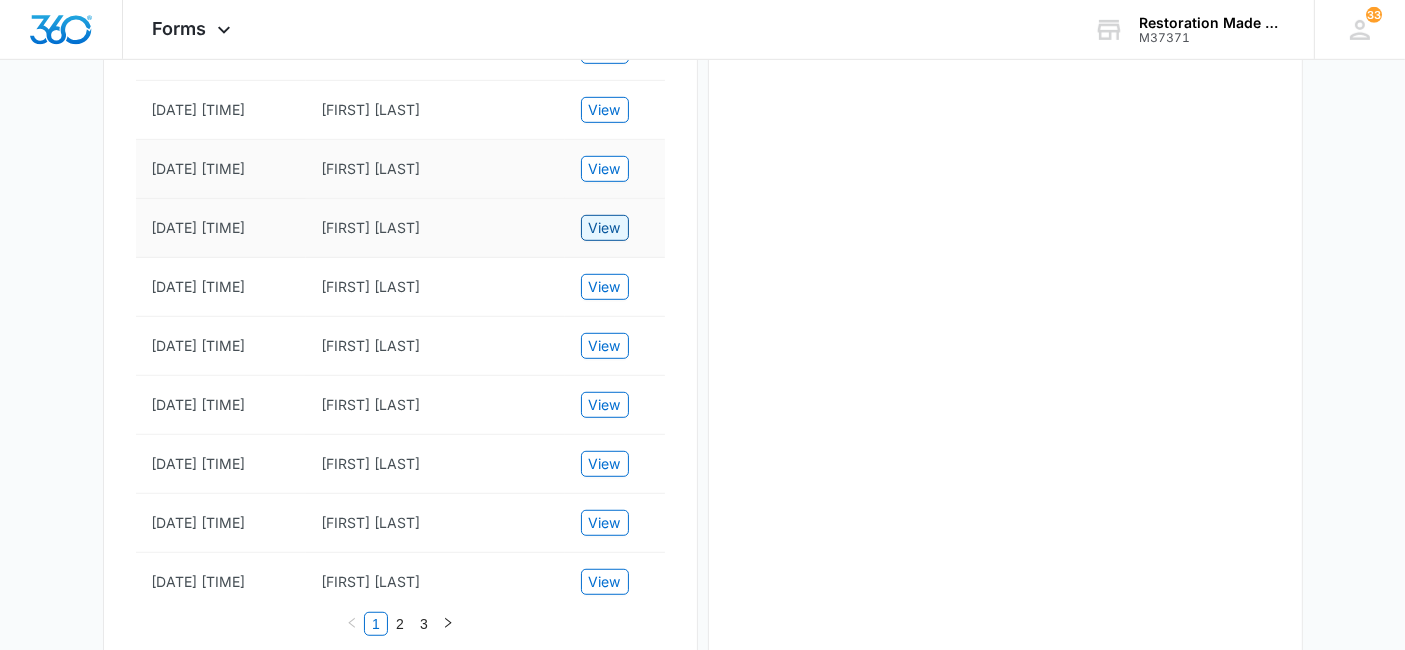 scroll, scrollTop: 1171, scrollLeft: 0, axis: vertical 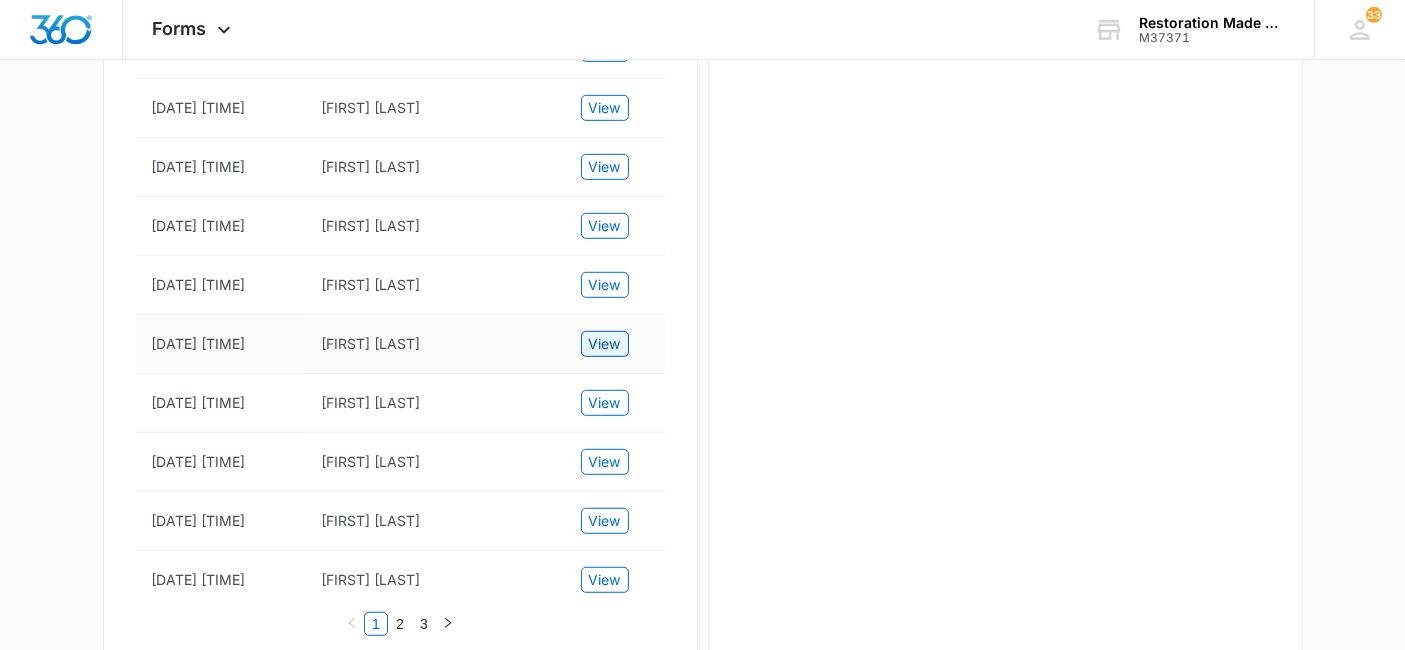 click on "View" at bounding box center [605, 344] 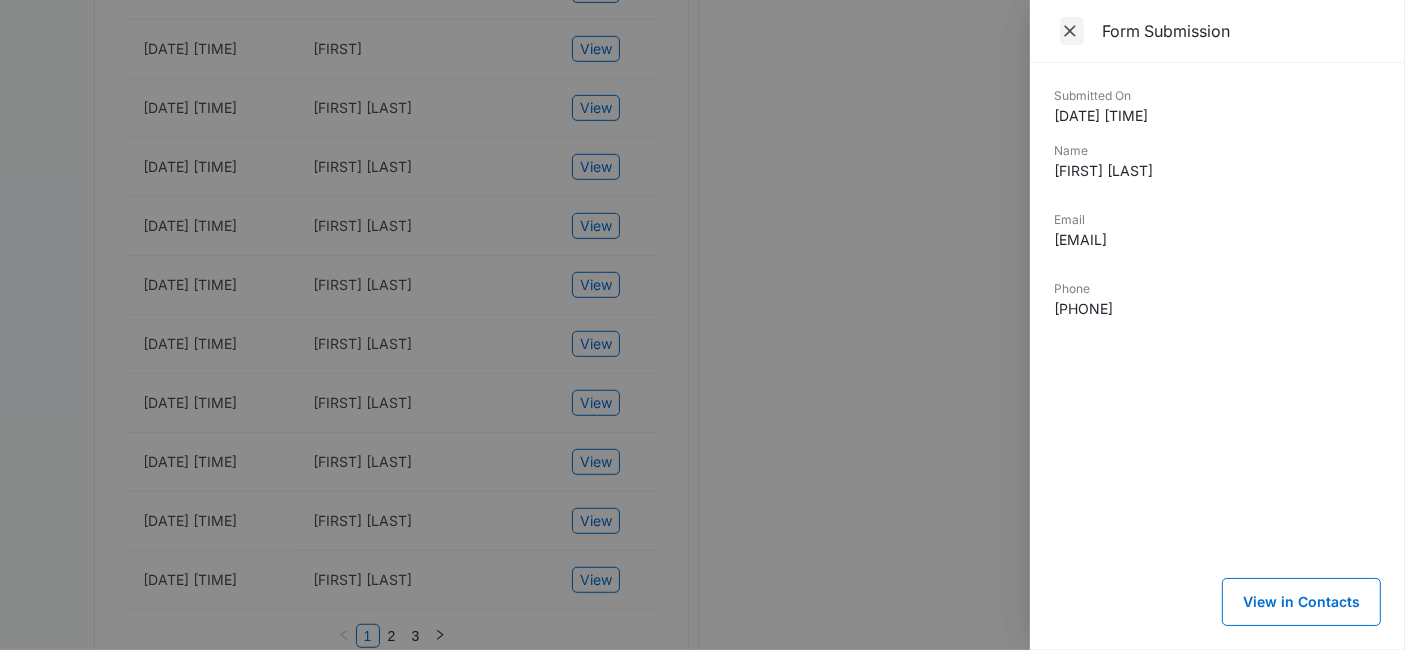click 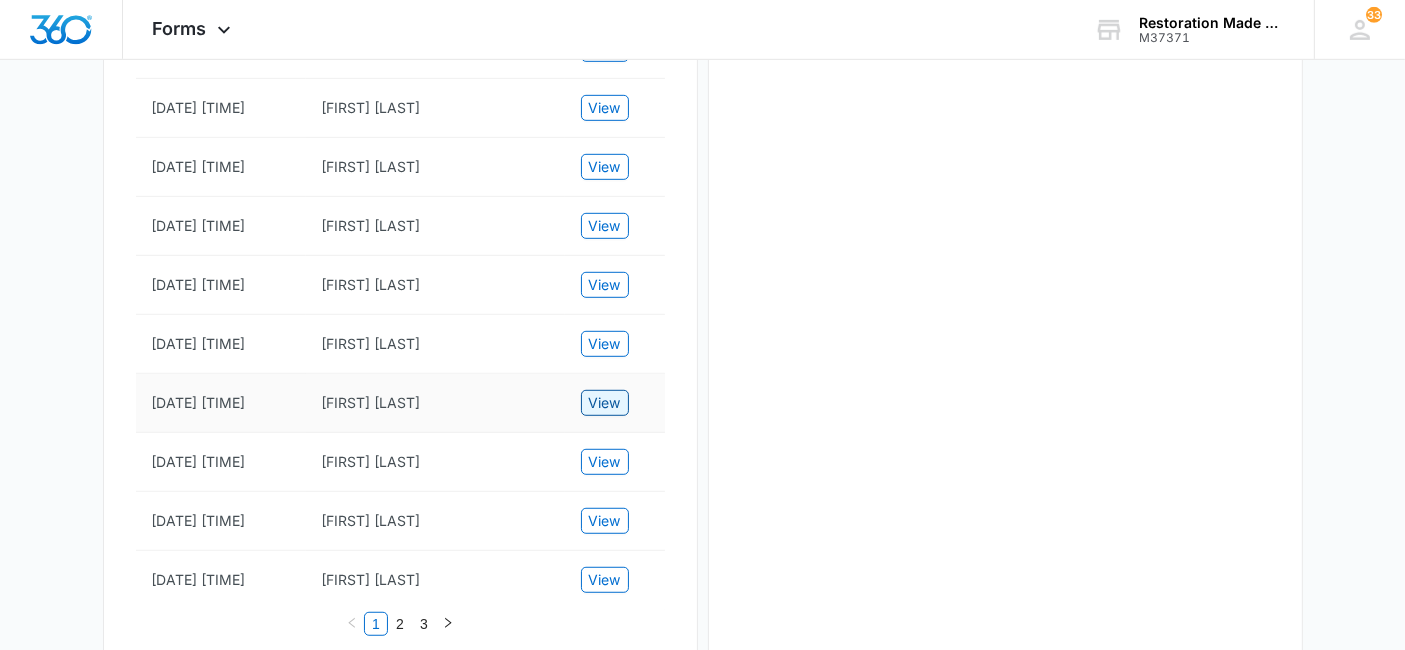 click on "View" at bounding box center (605, 403) 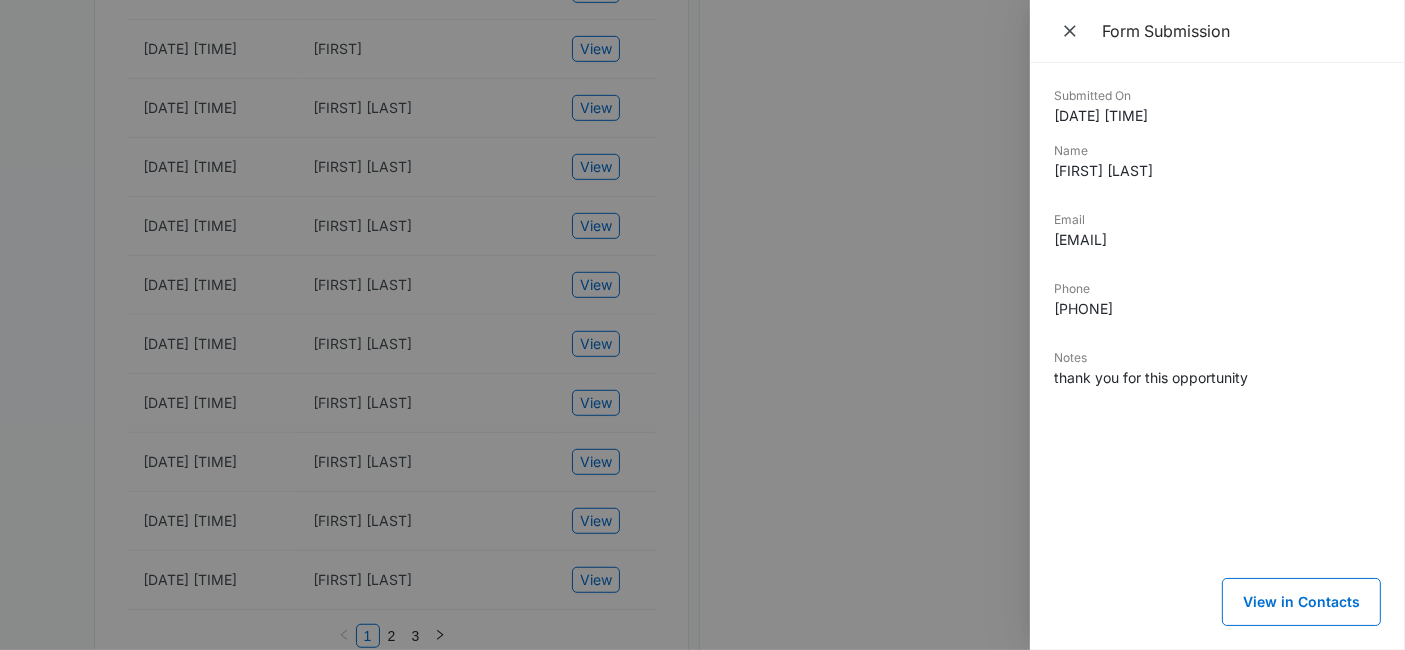 drag, startPoint x: 1305, startPoint y: 232, endPoint x: 1034, endPoint y: 258, distance: 272.2444 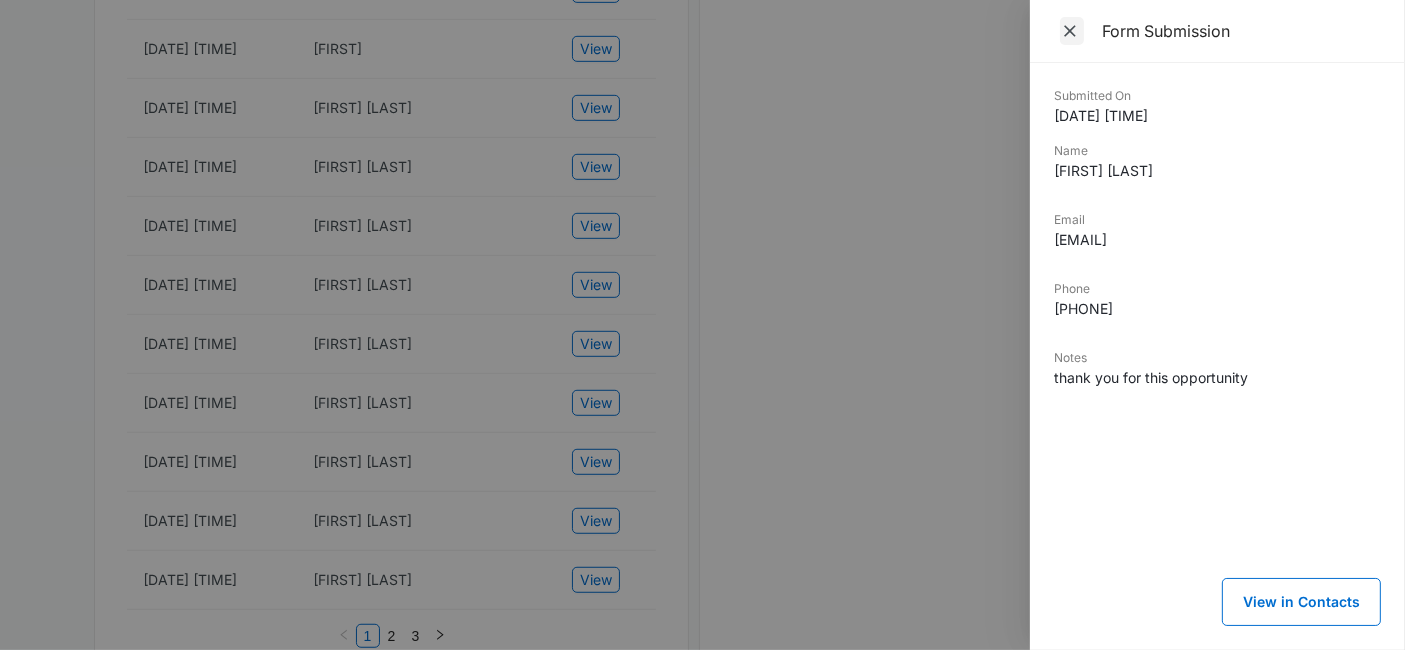 click 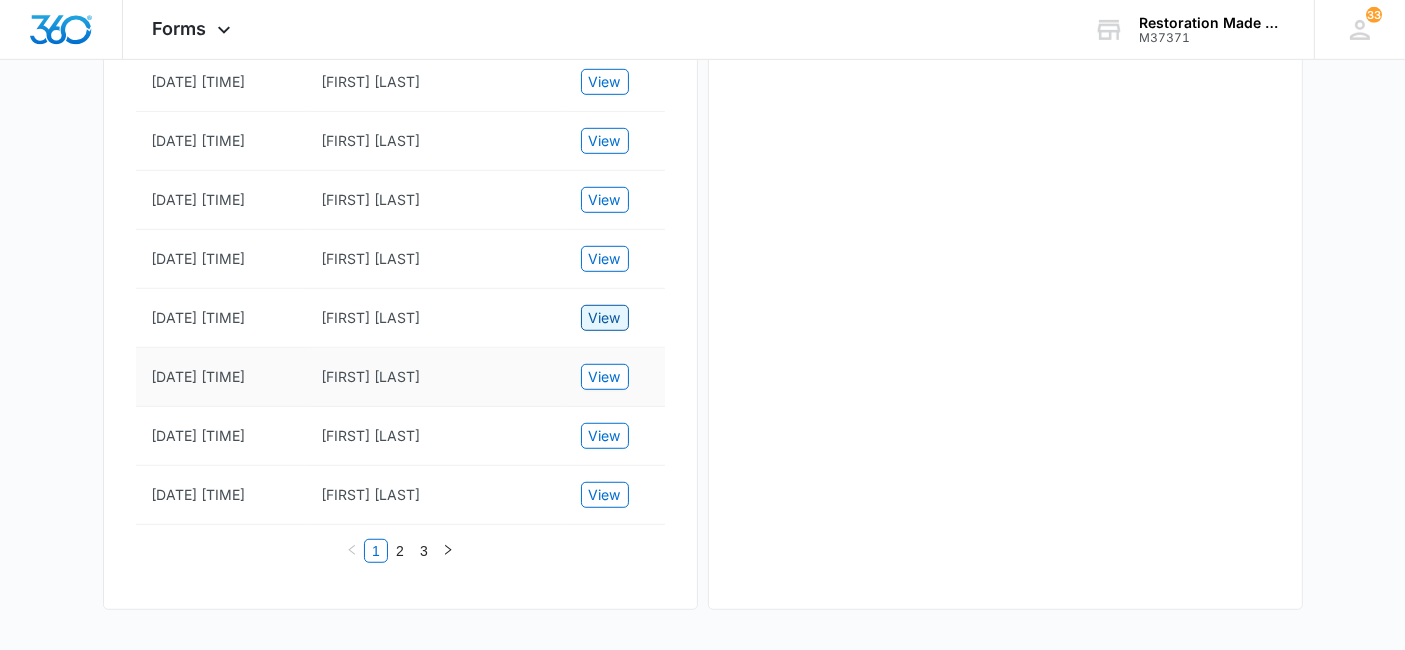scroll, scrollTop: 1302, scrollLeft: 0, axis: vertical 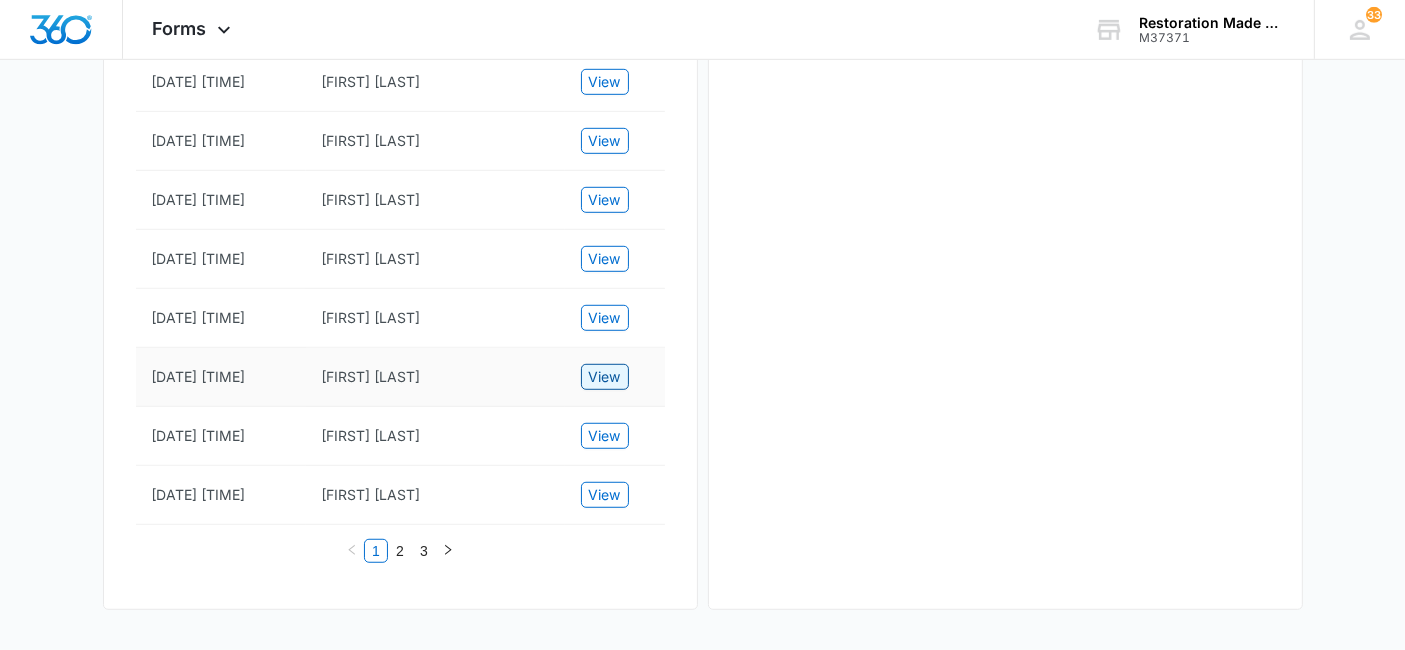 click on "View" at bounding box center (605, 377) 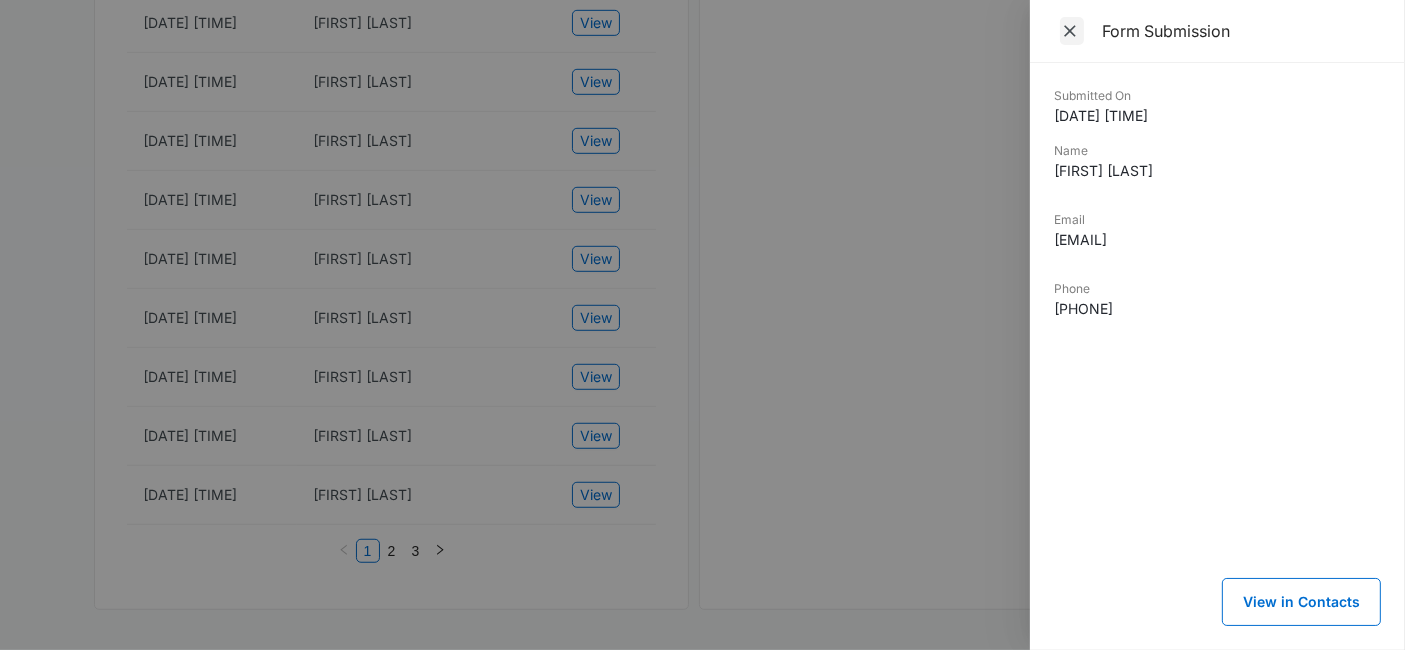 click 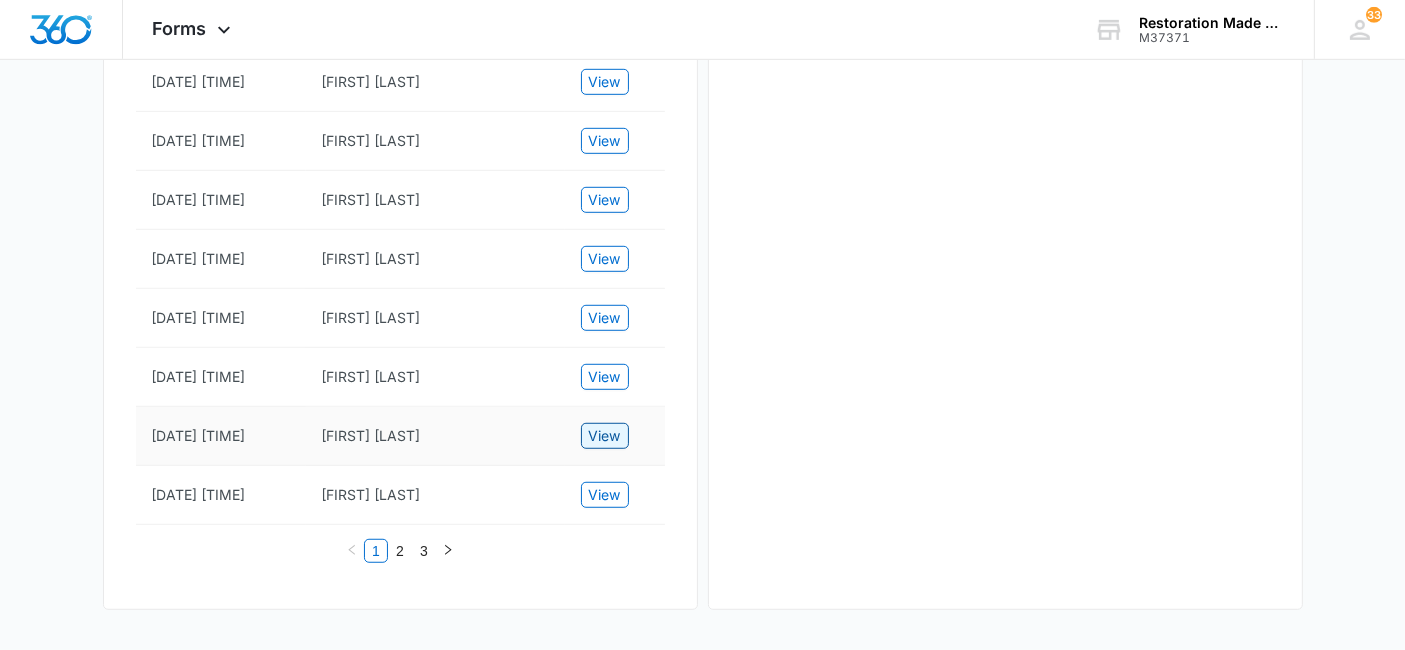 click on "View" at bounding box center [605, 436] 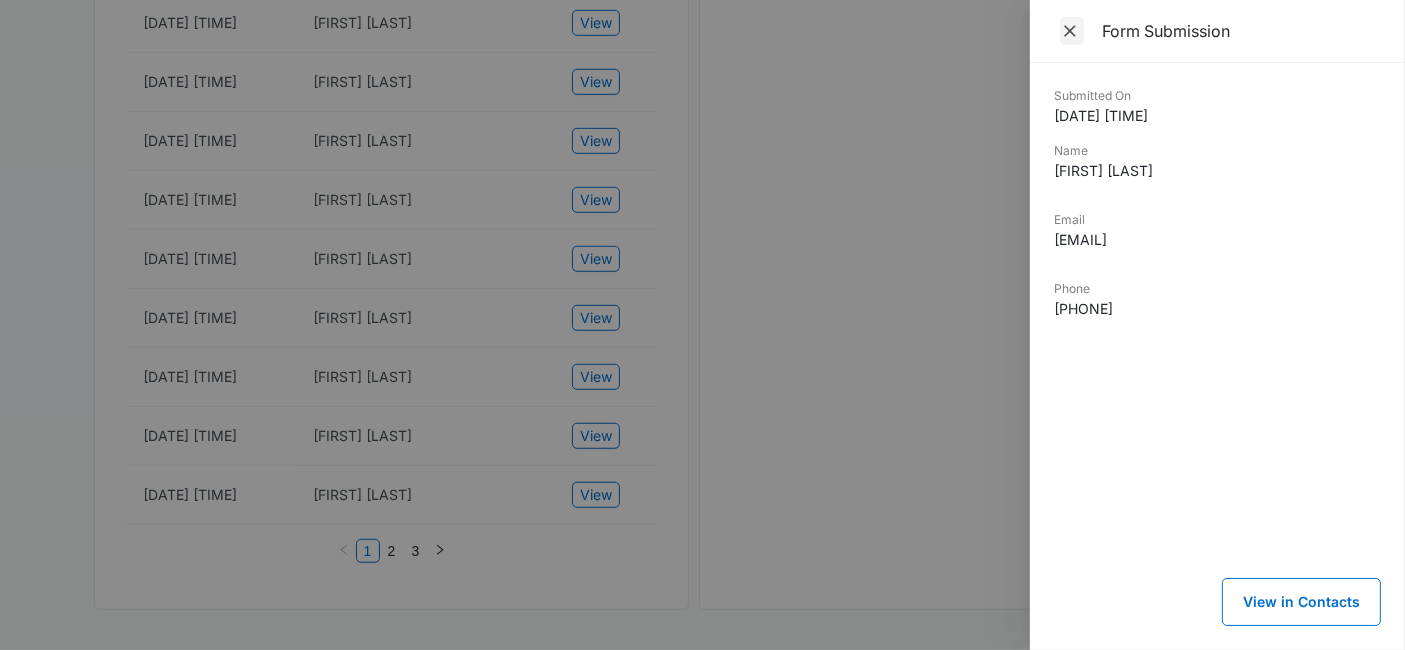 click 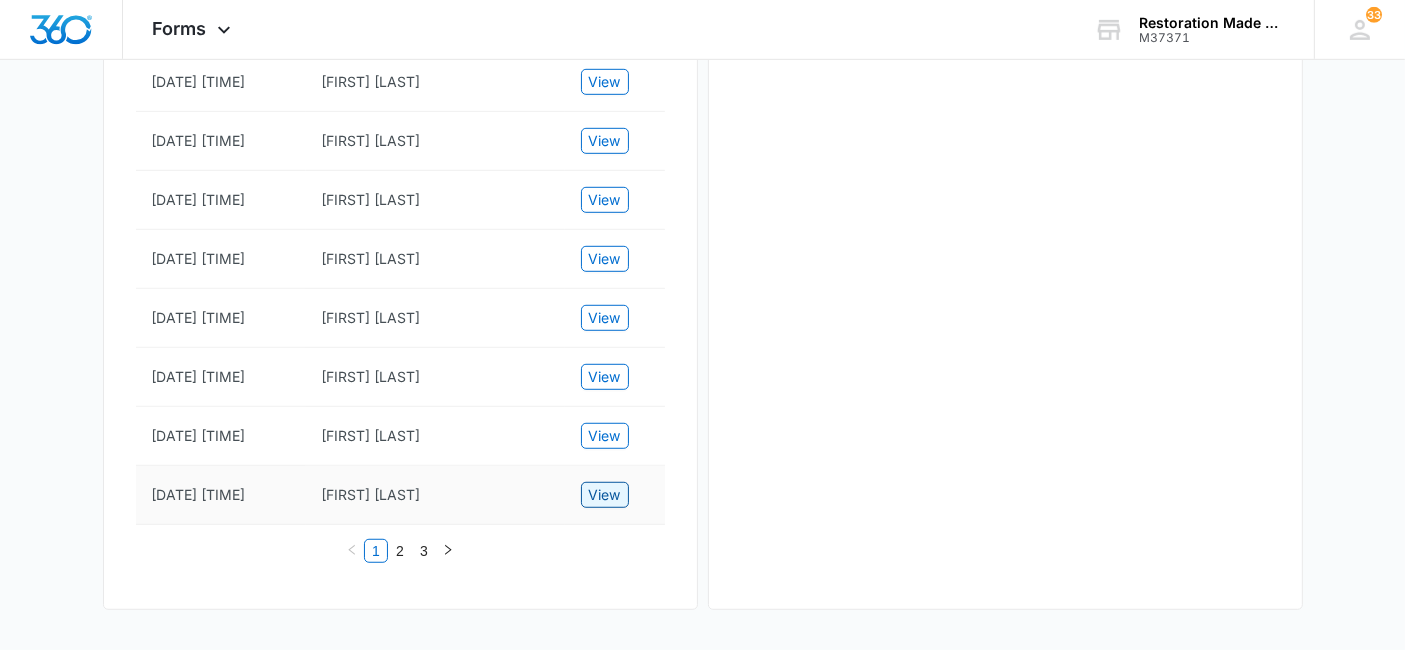 click on "View" at bounding box center [605, 495] 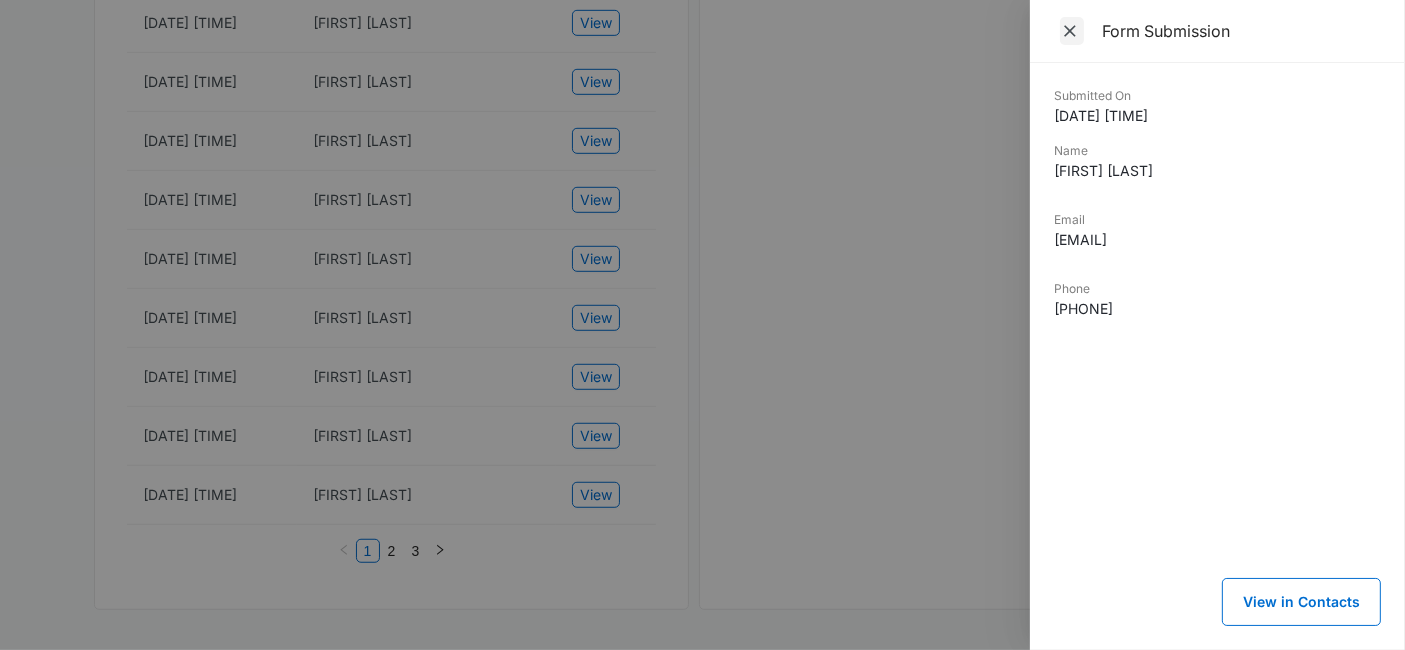 click 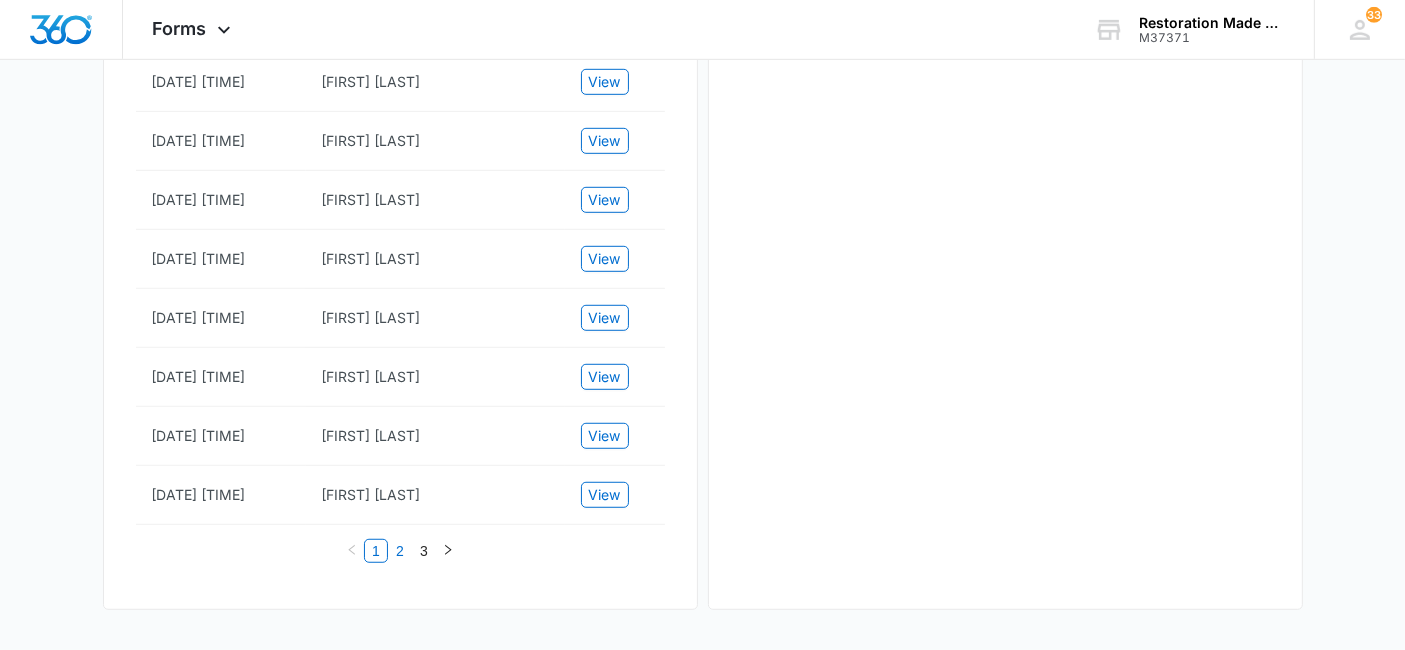 click on "2" at bounding box center (400, 551) 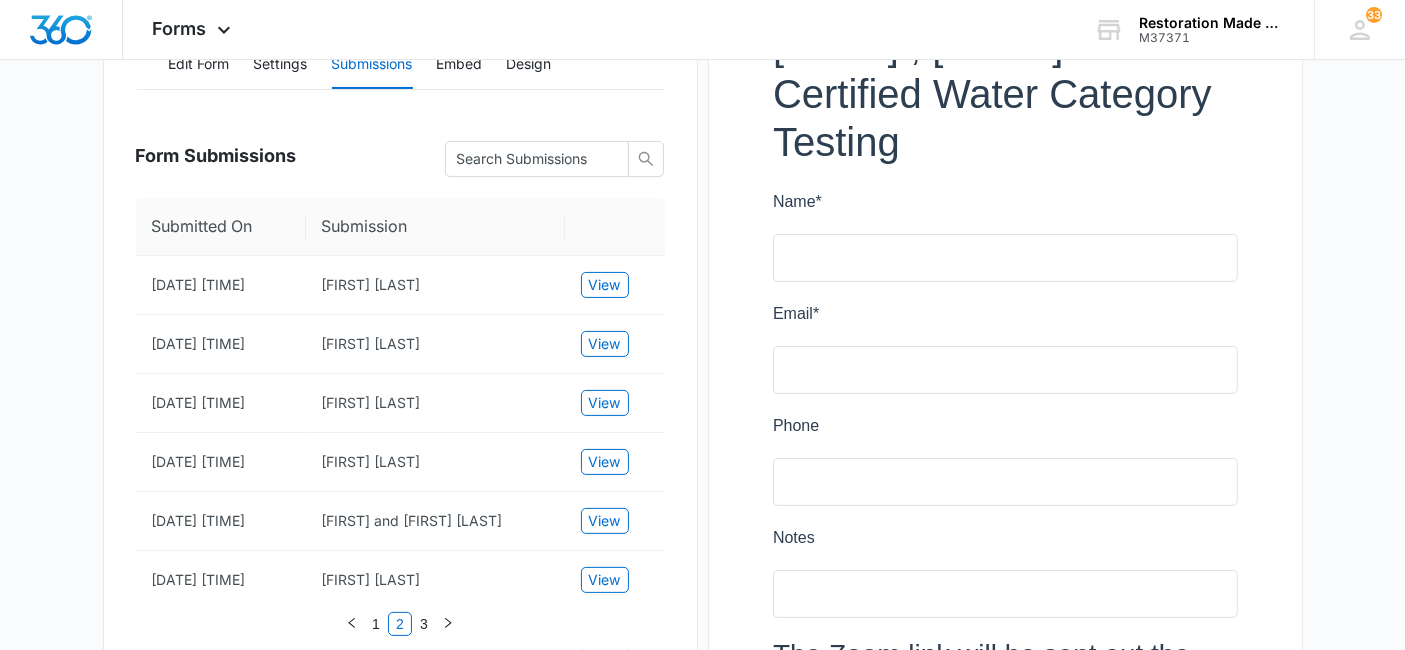 scroll, scrollTop: 344, scrollLeft: 0, axis: vertical 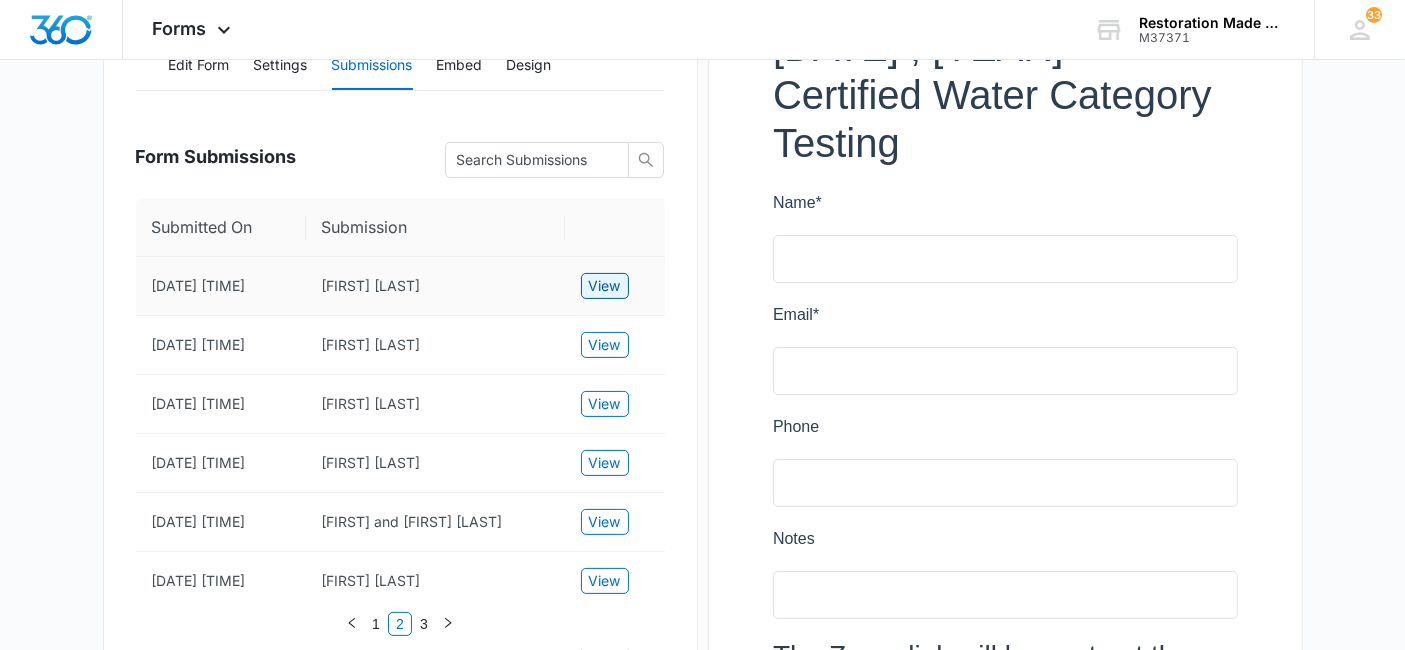 click on "View" at bounding box center [605, 286] 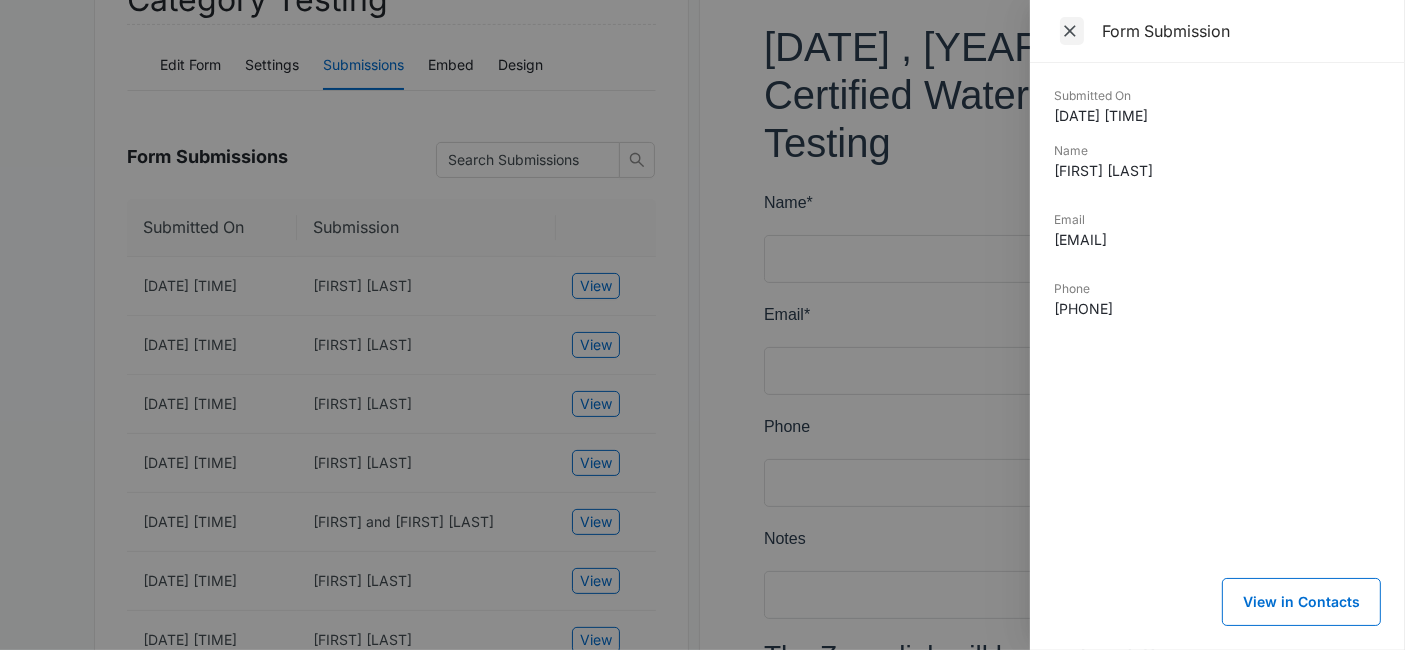click 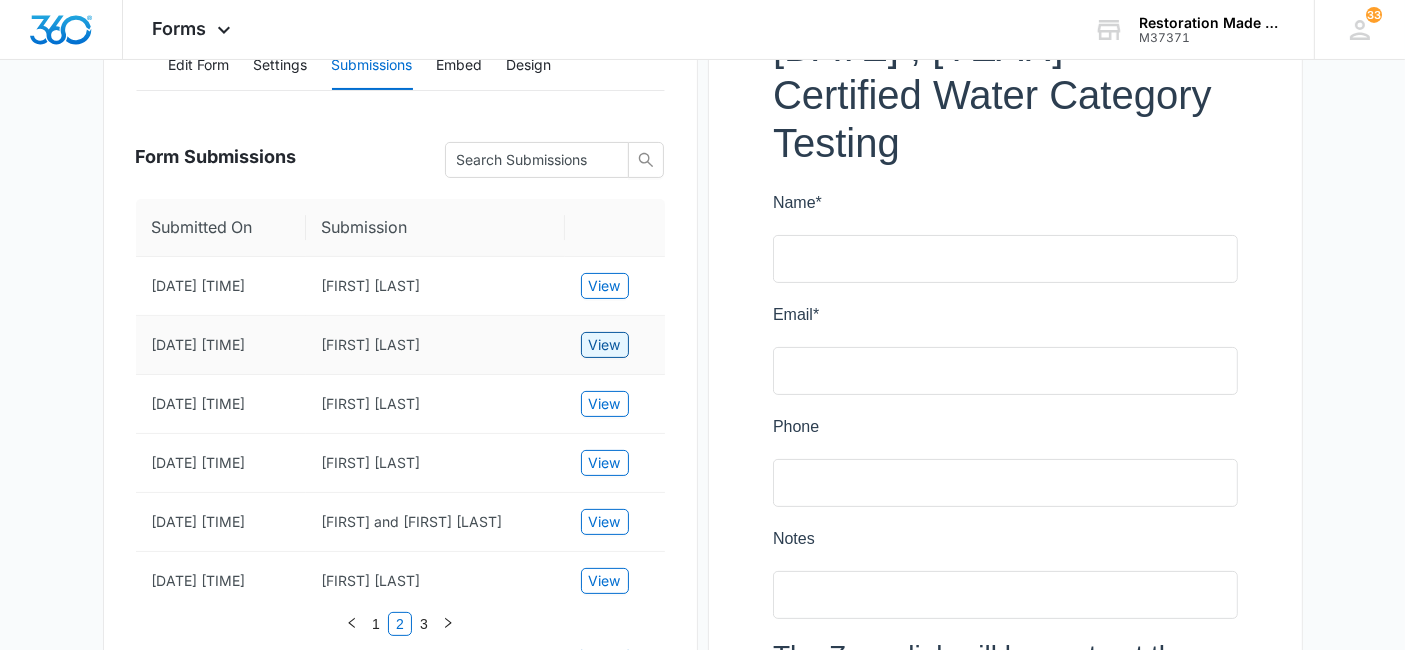 click on "View" at bounding box center (605, 345) 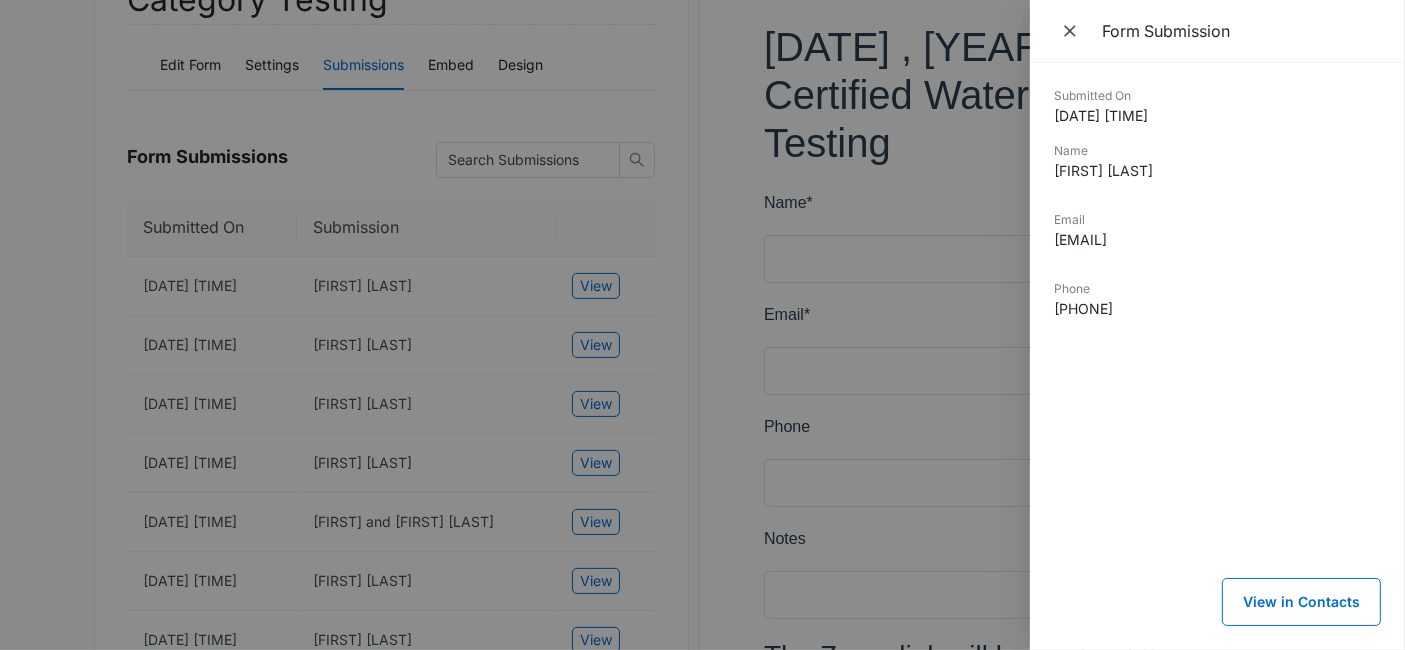 drag, startPoint x: 1245, startPoint y: 238, endPoint x: 1053, endPoint y: 242, distance: 192.04166 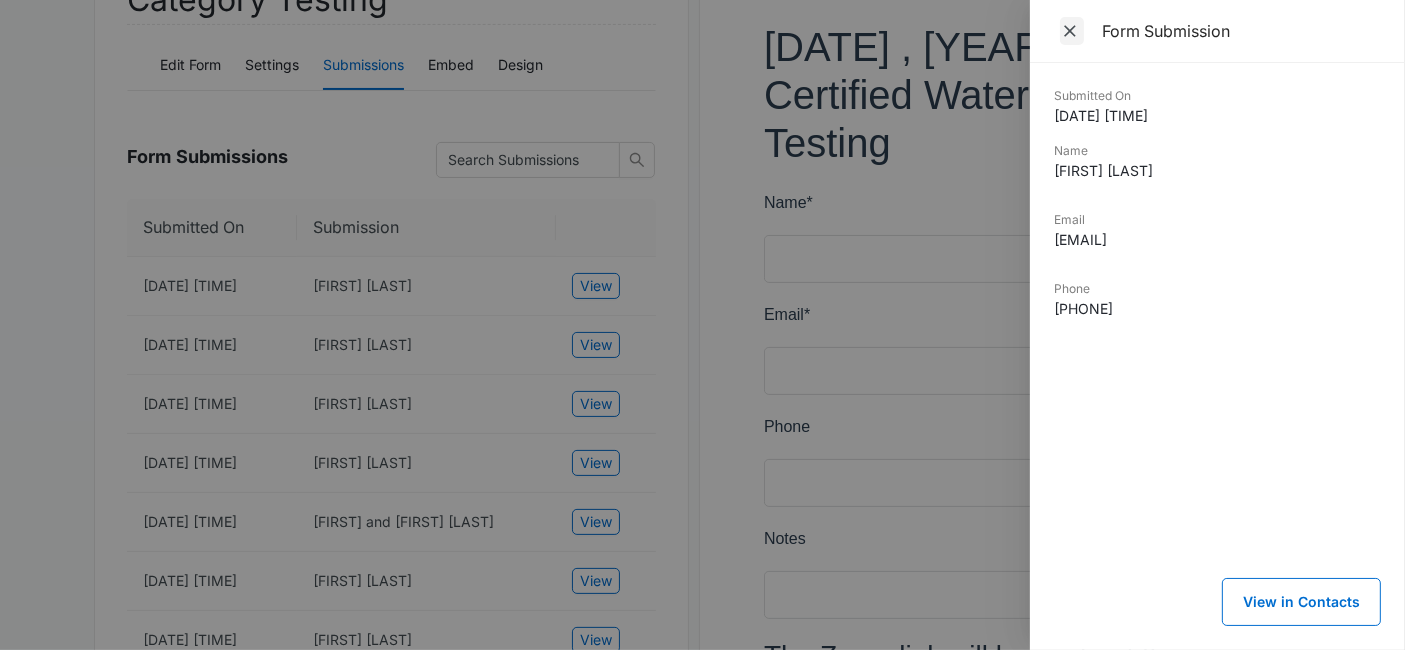 click 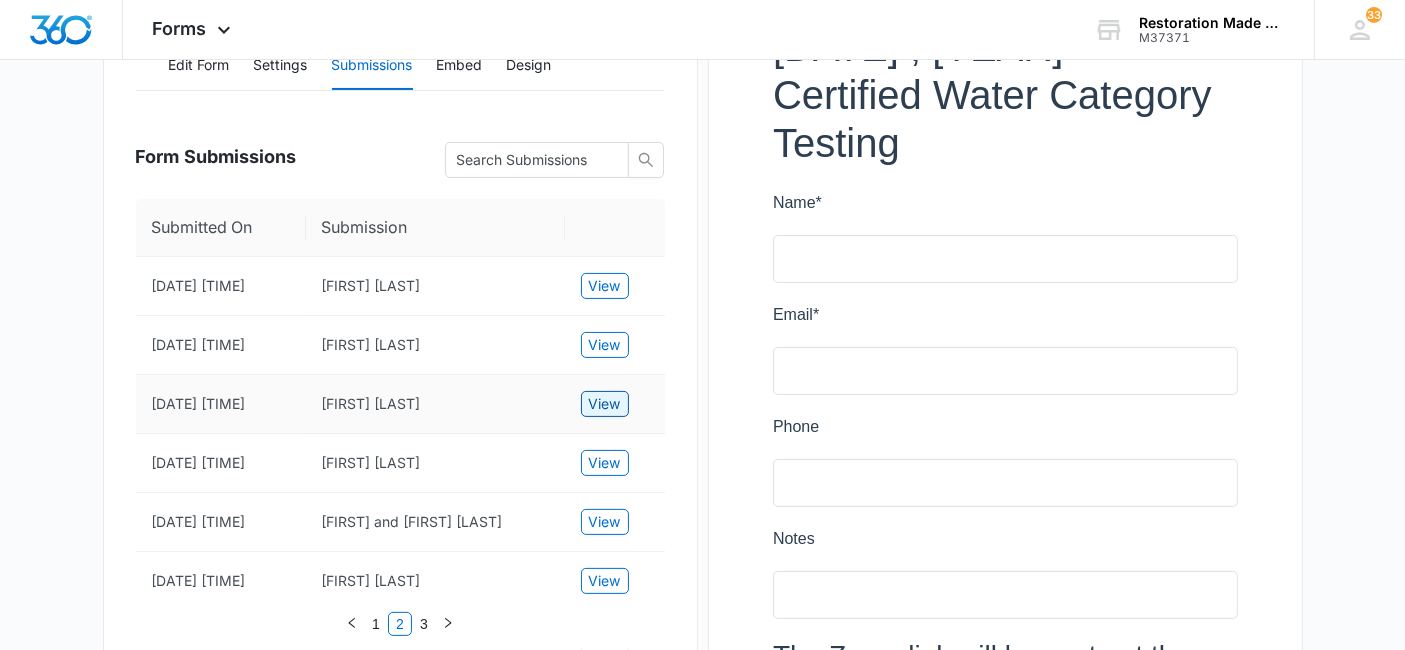 click on "View" at bounding box center (605, 404) 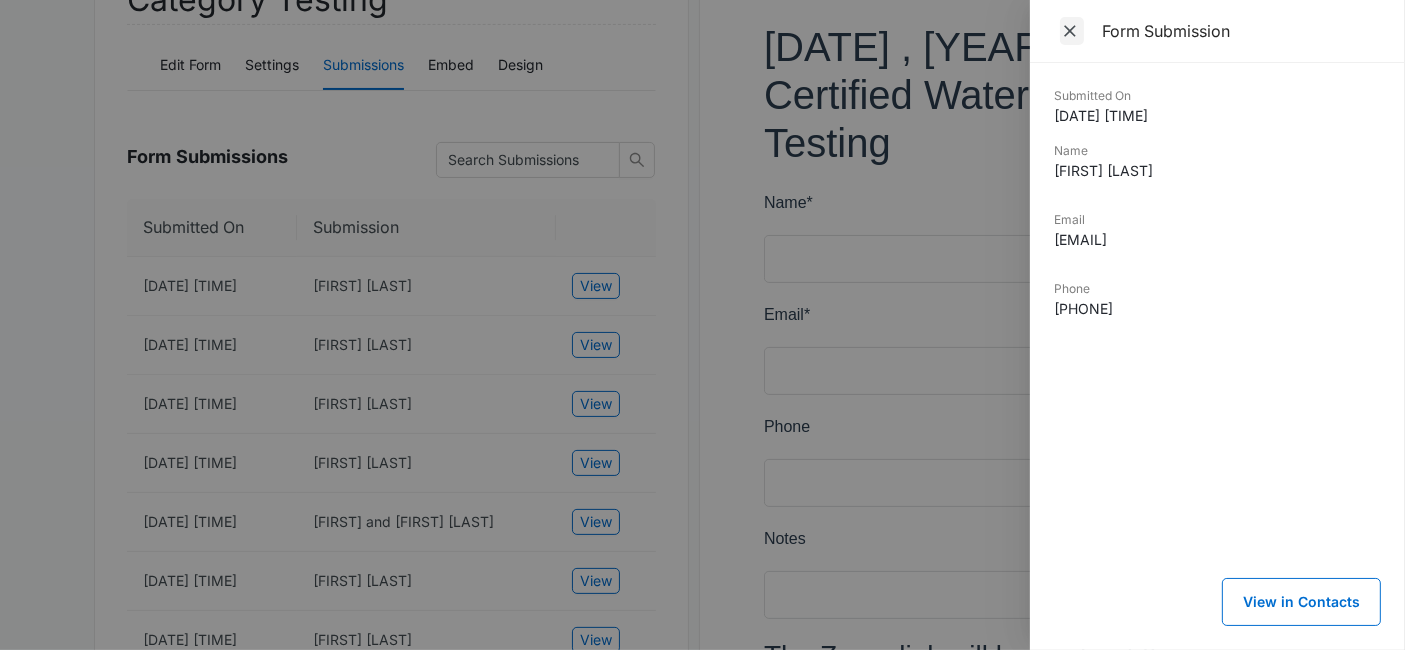 click 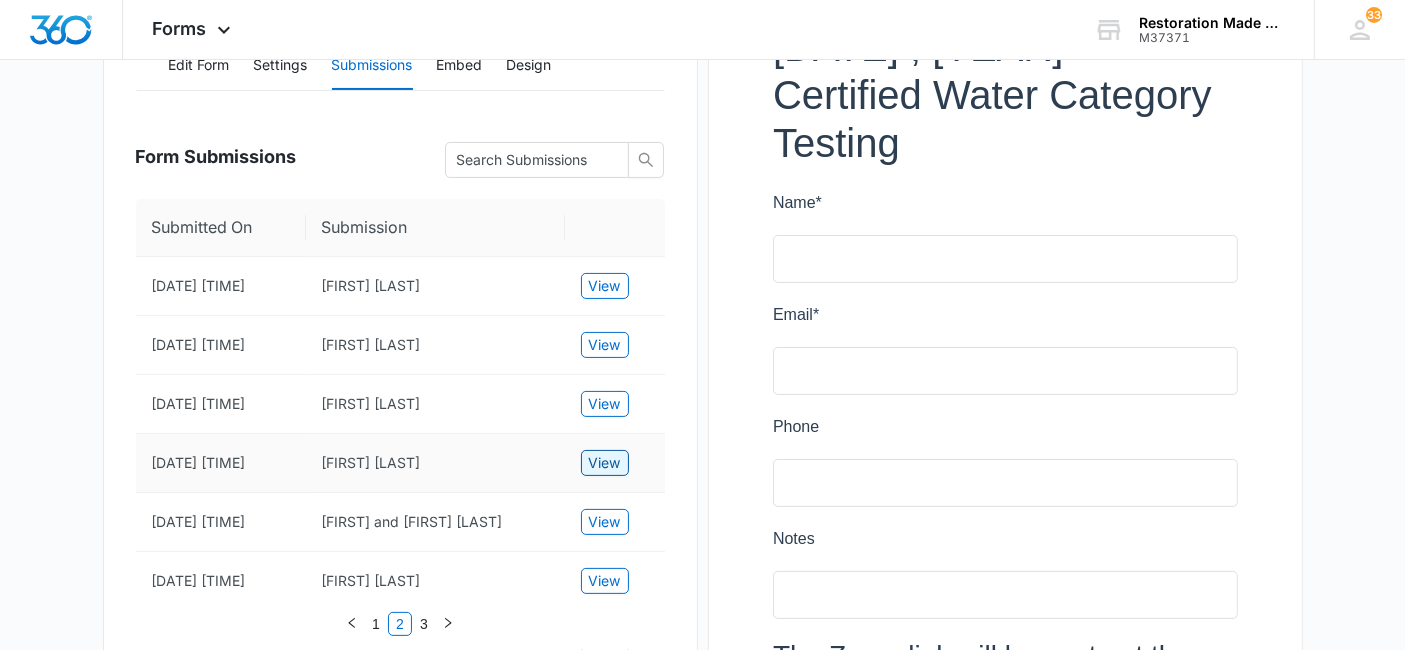 click on "View" at bounding box center [605, 463] 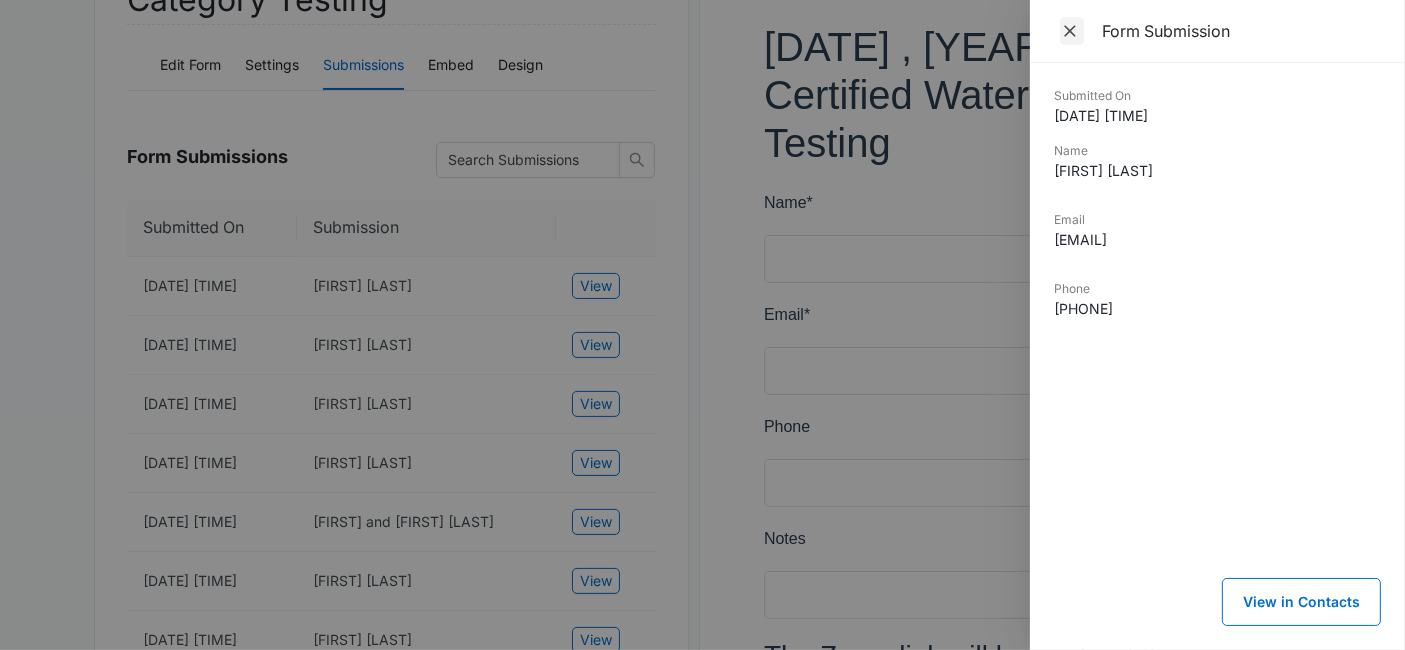 click 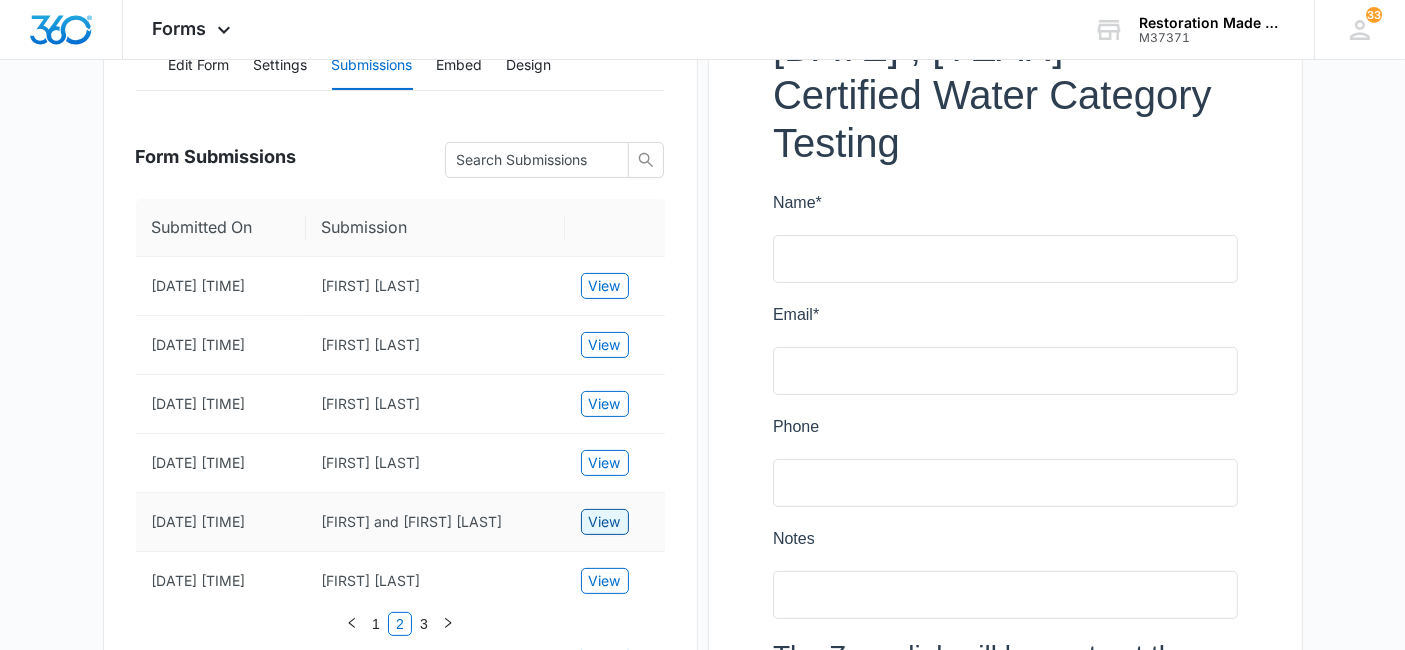 click on "View" at bounding box center (605, 522) 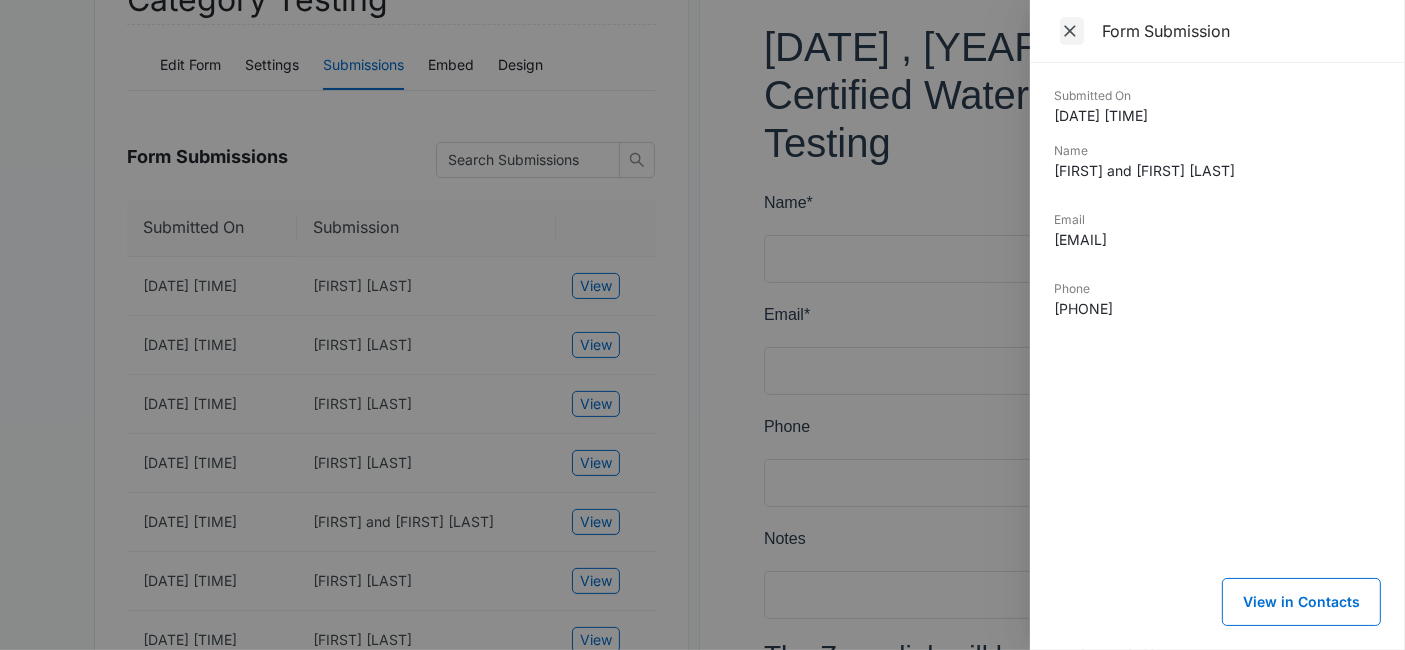 click 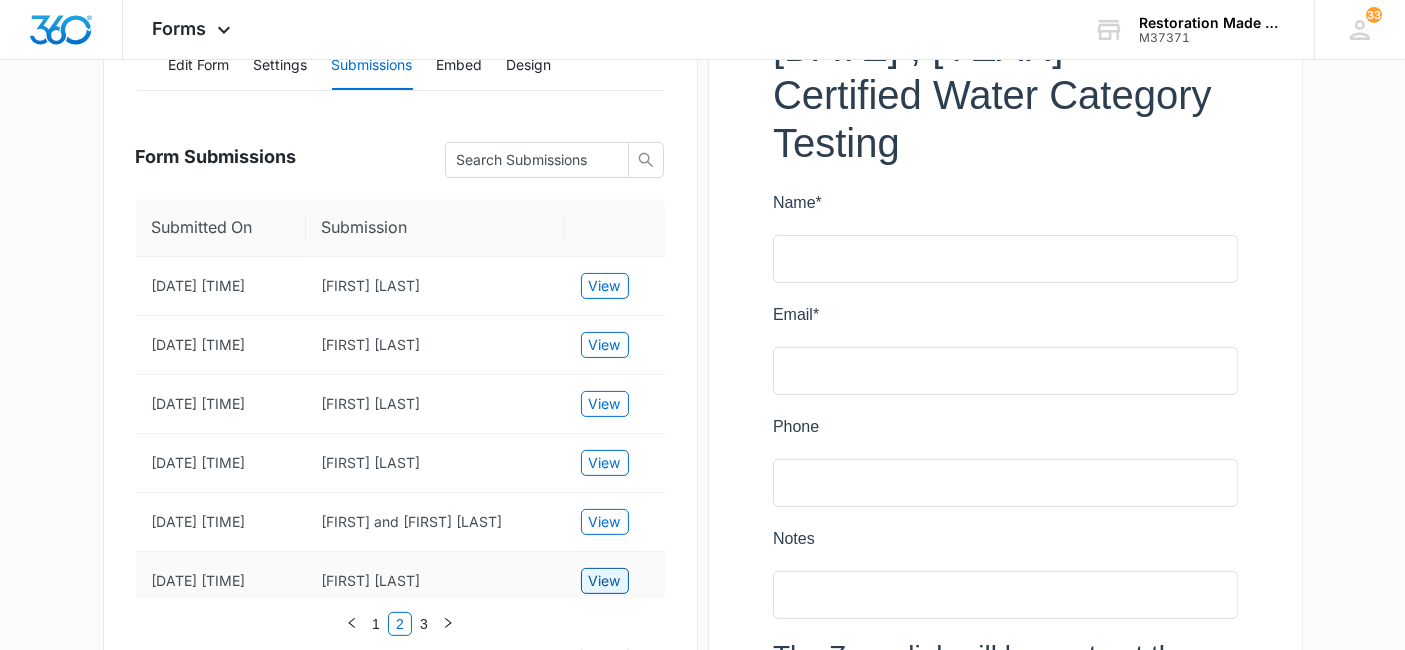 click on "View" at bounding box center (605, 581) 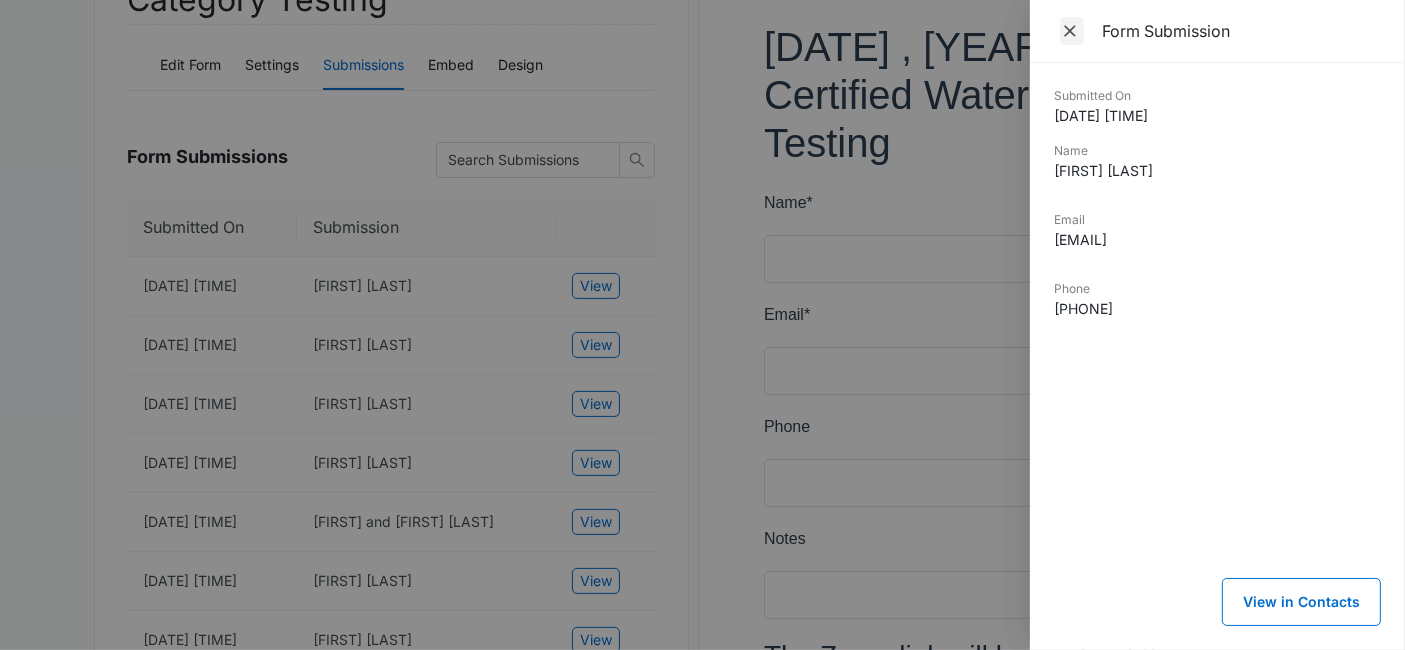 click 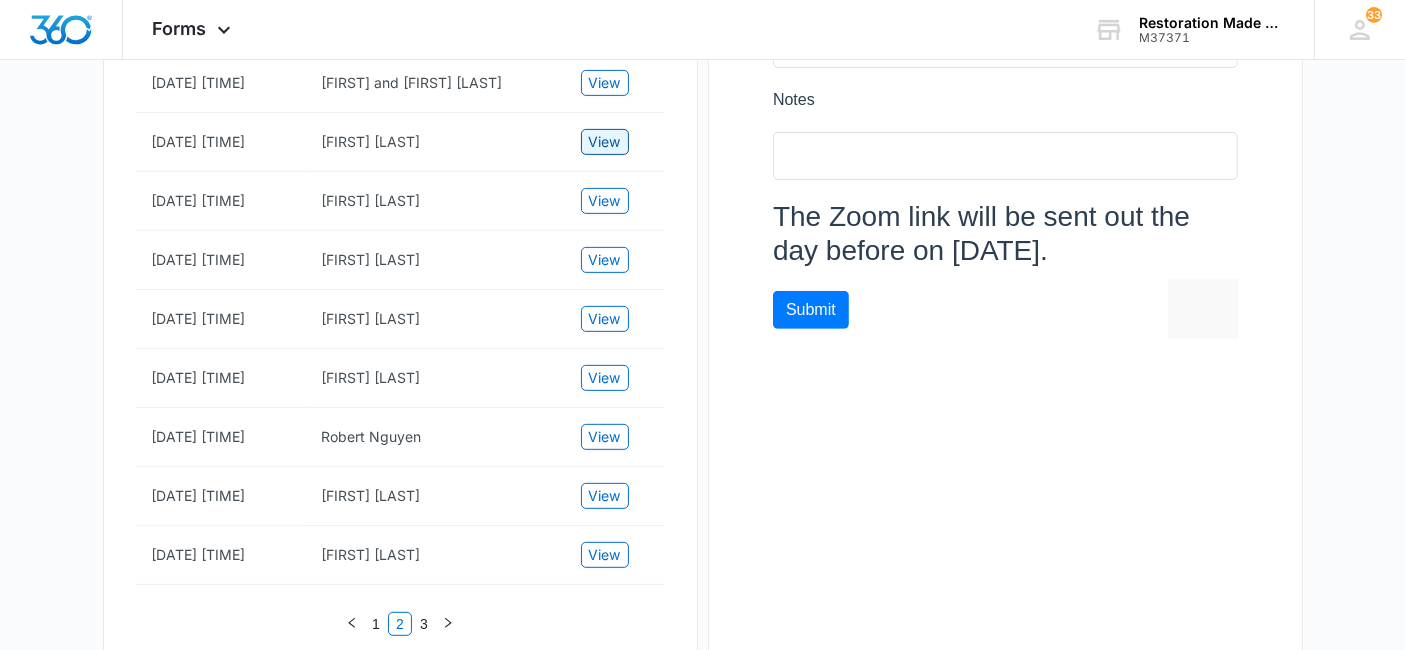 scroll, scrollTop: 785, scrollLeft: 0, axis: vertical 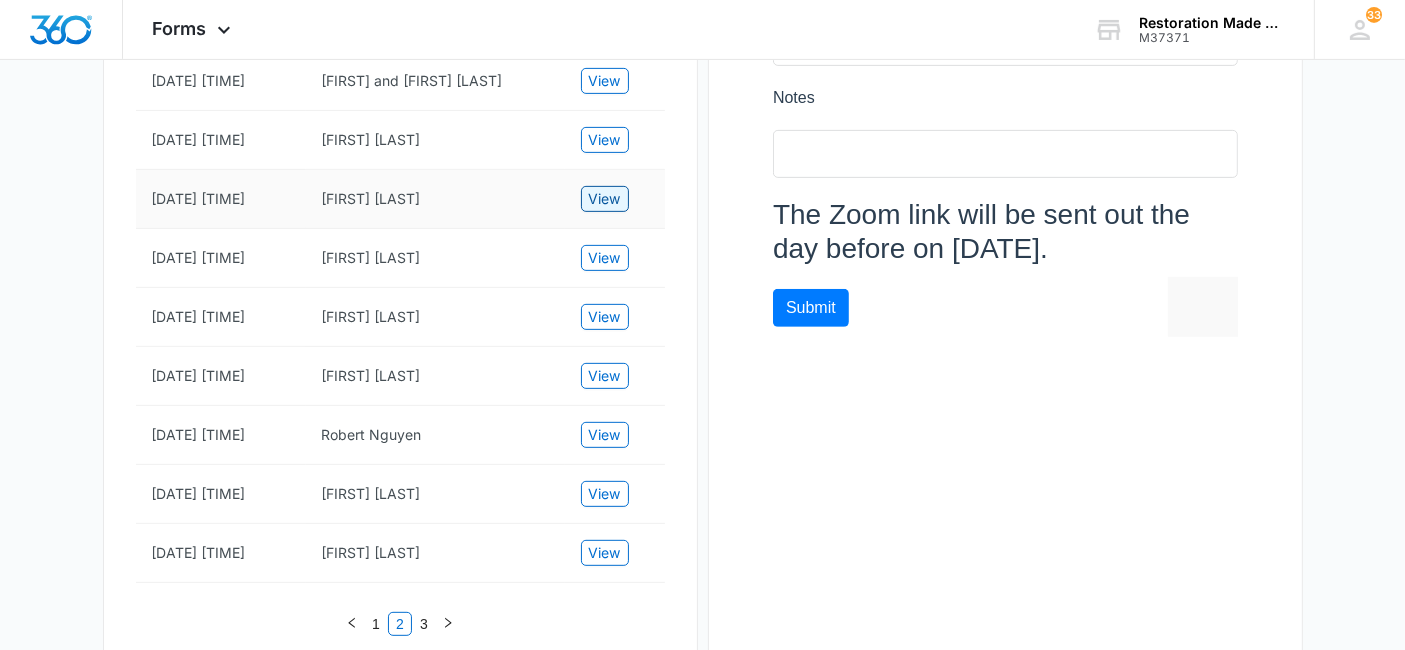 click on "View" at bounding box center [605, 199] 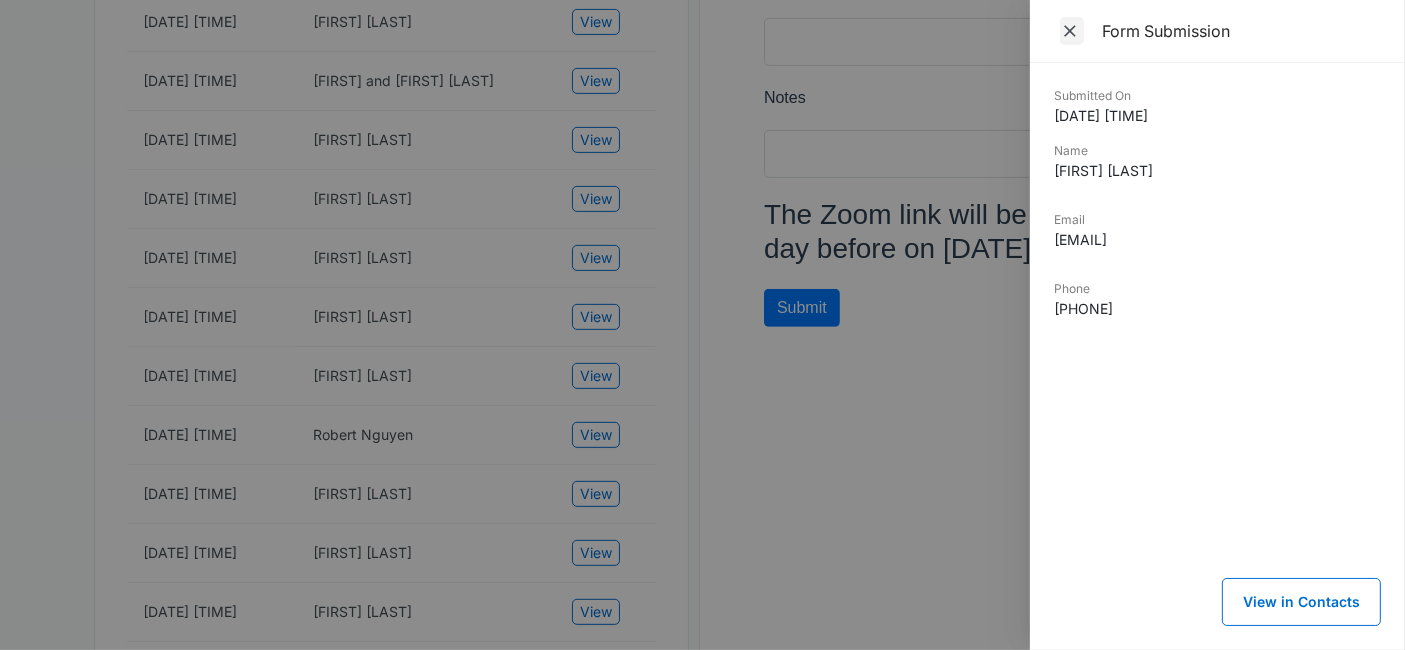 click 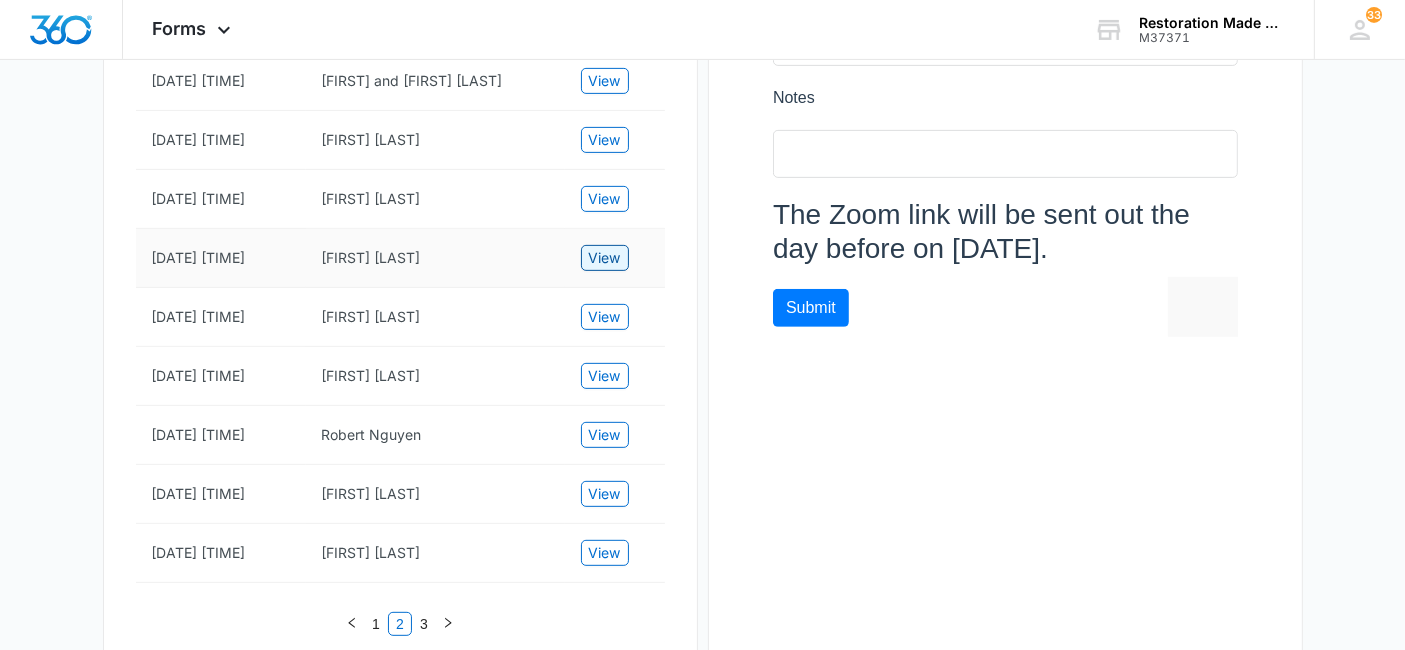 click on "View" at bounding box center [605, 258] 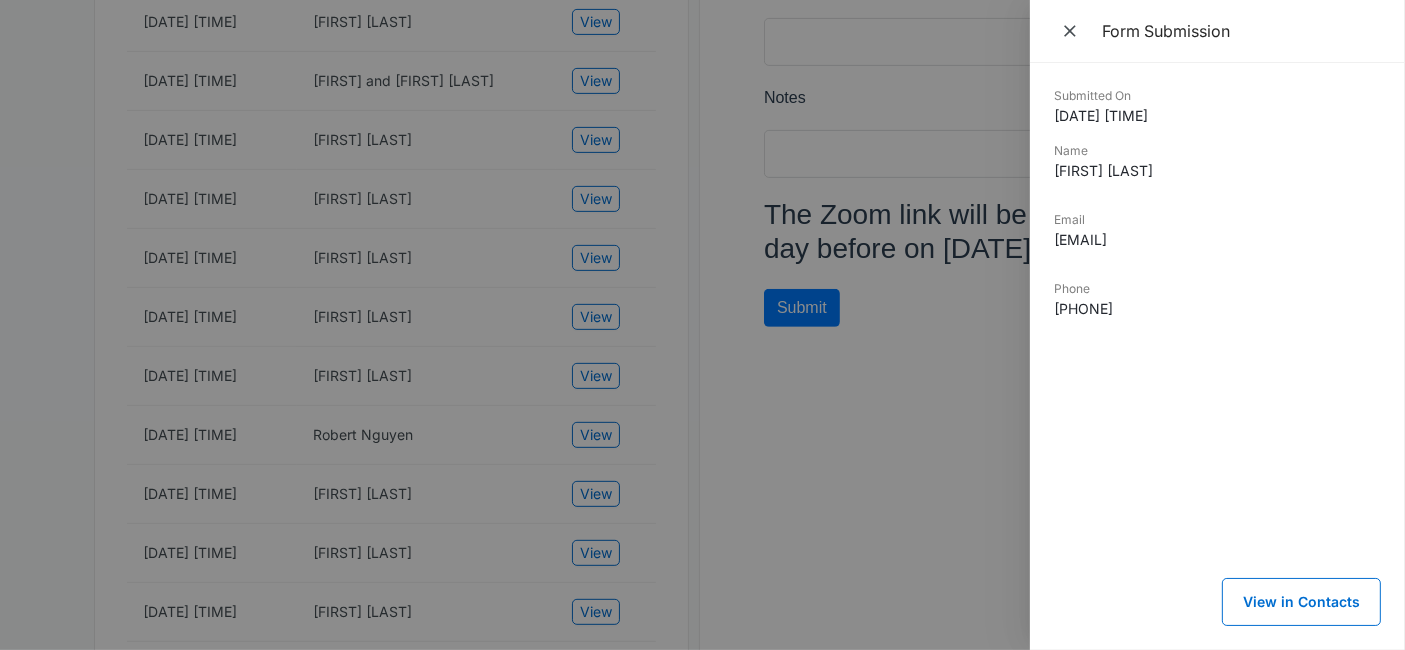 drag, startPoint x: 1248, startPoint y: 231, endPoint x: 1044, endPoint y: 250, distance: 204.88289 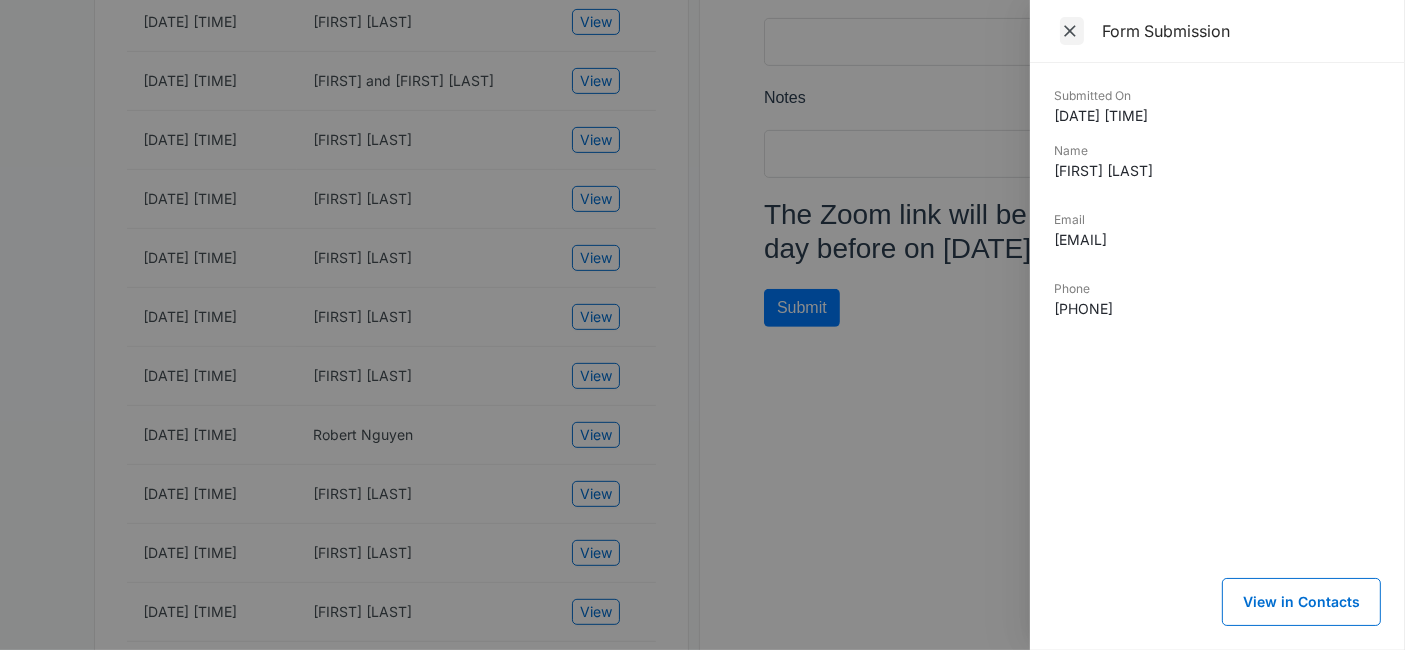 click 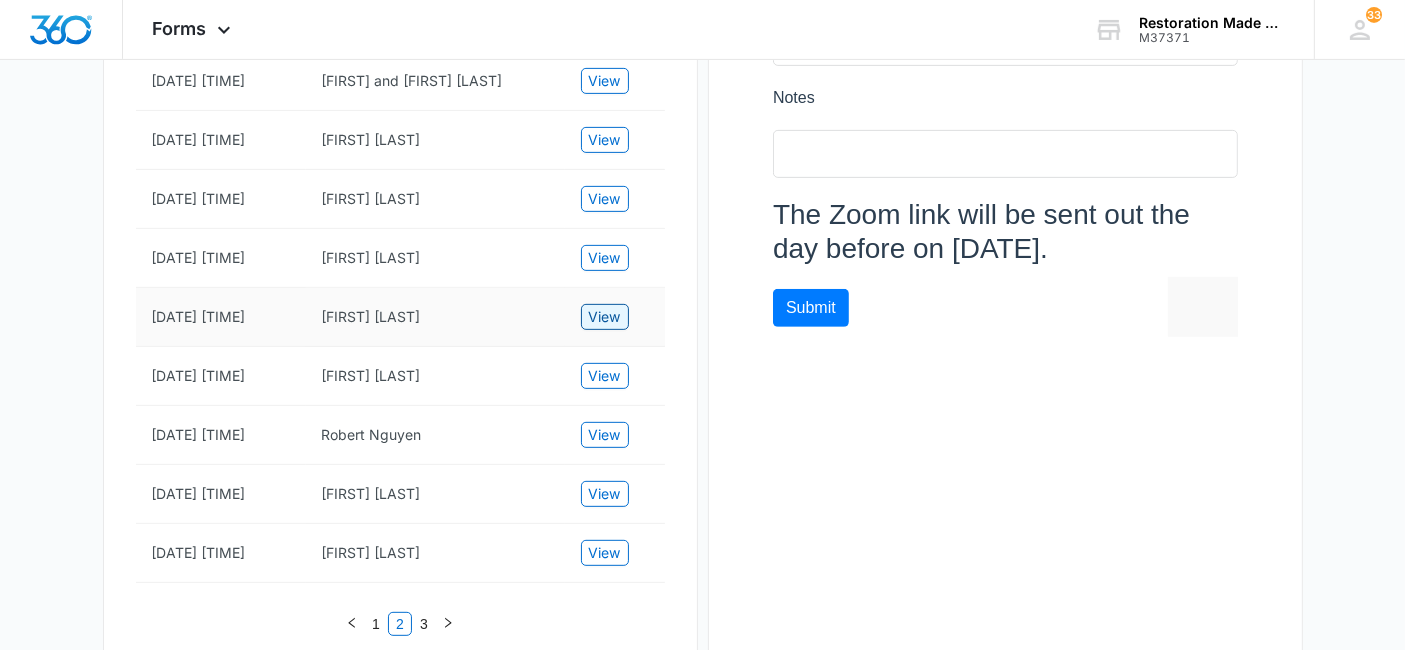 click on "View" at bounding box center (605, 317) 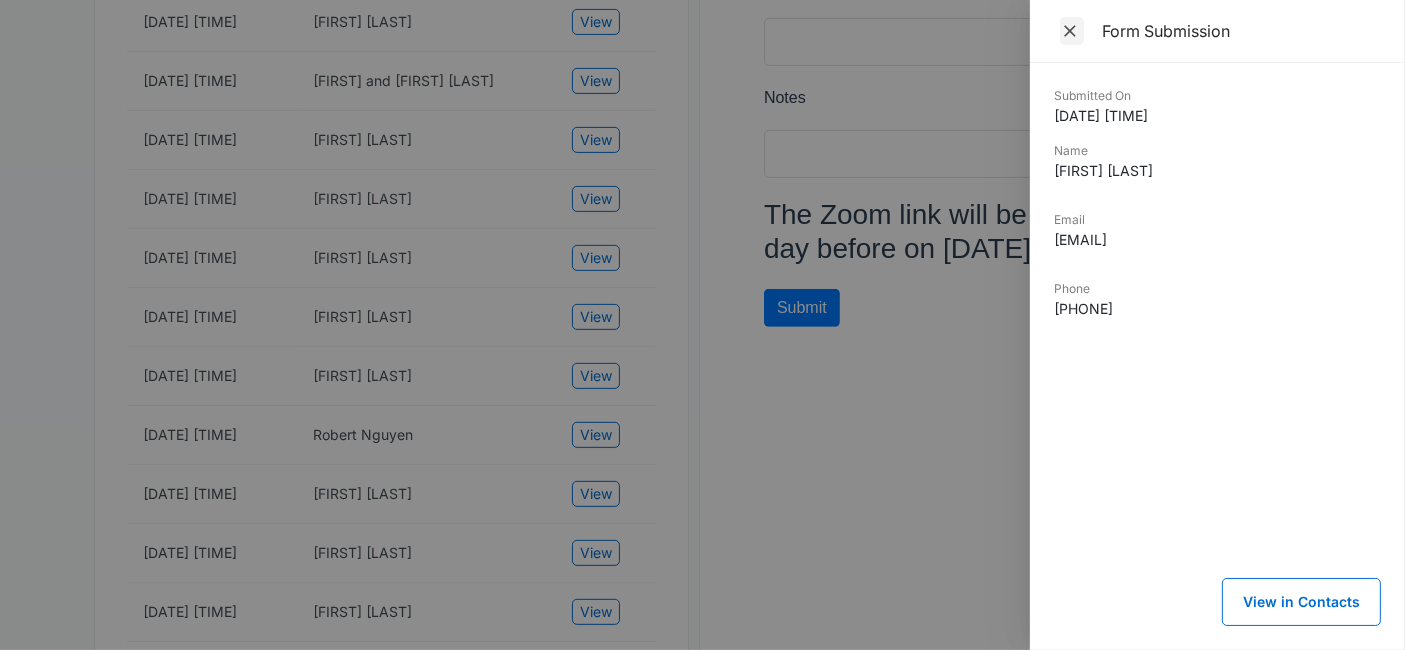 click 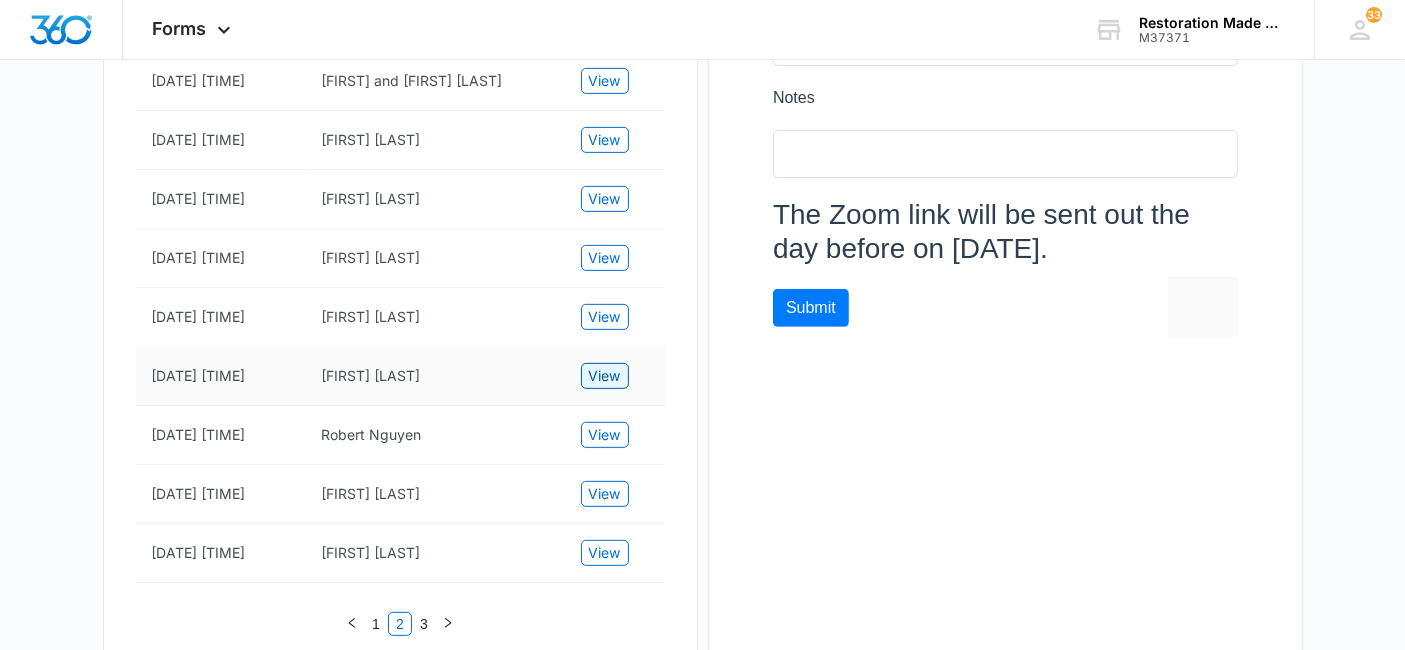 click on "View" at bounding box center [605, 376] 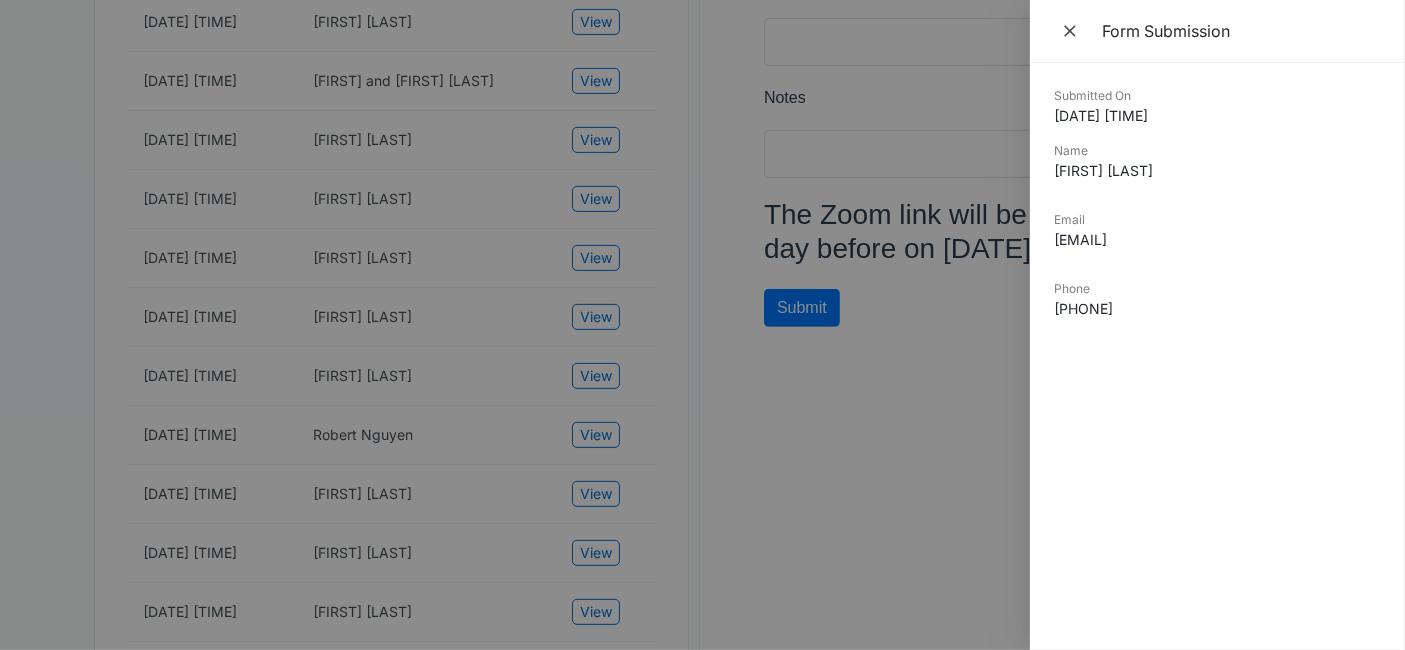 drag, startPoint x: 1239, startPoint y: 239, endPoint x: 1051, endPoint y: 251, distance: 188.38258 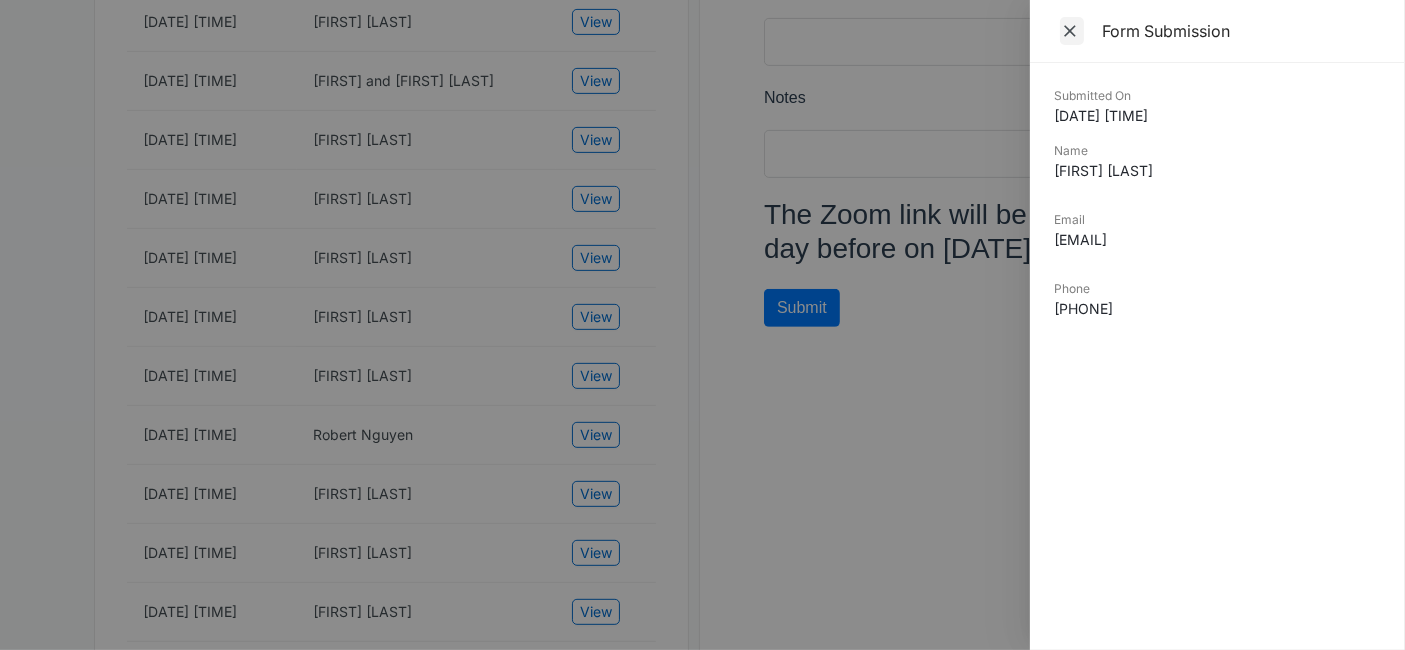 click 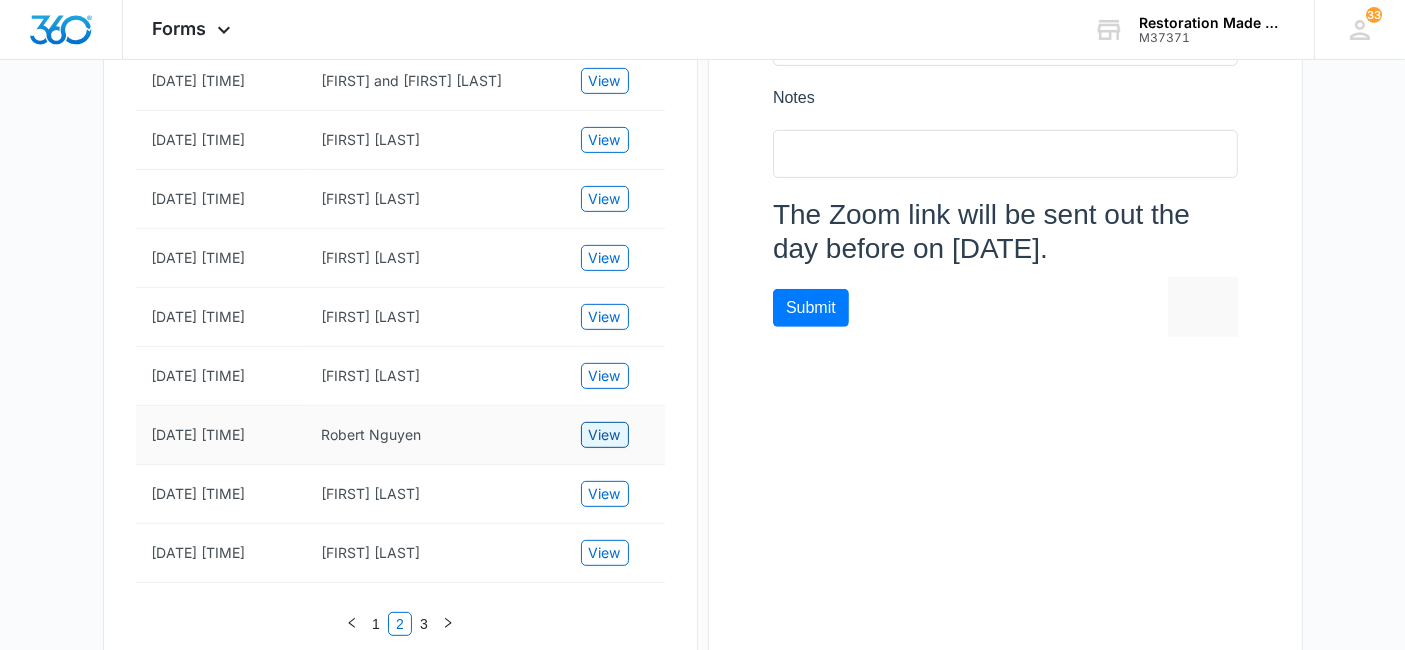 click on "View" at bounding box center [605, 435] 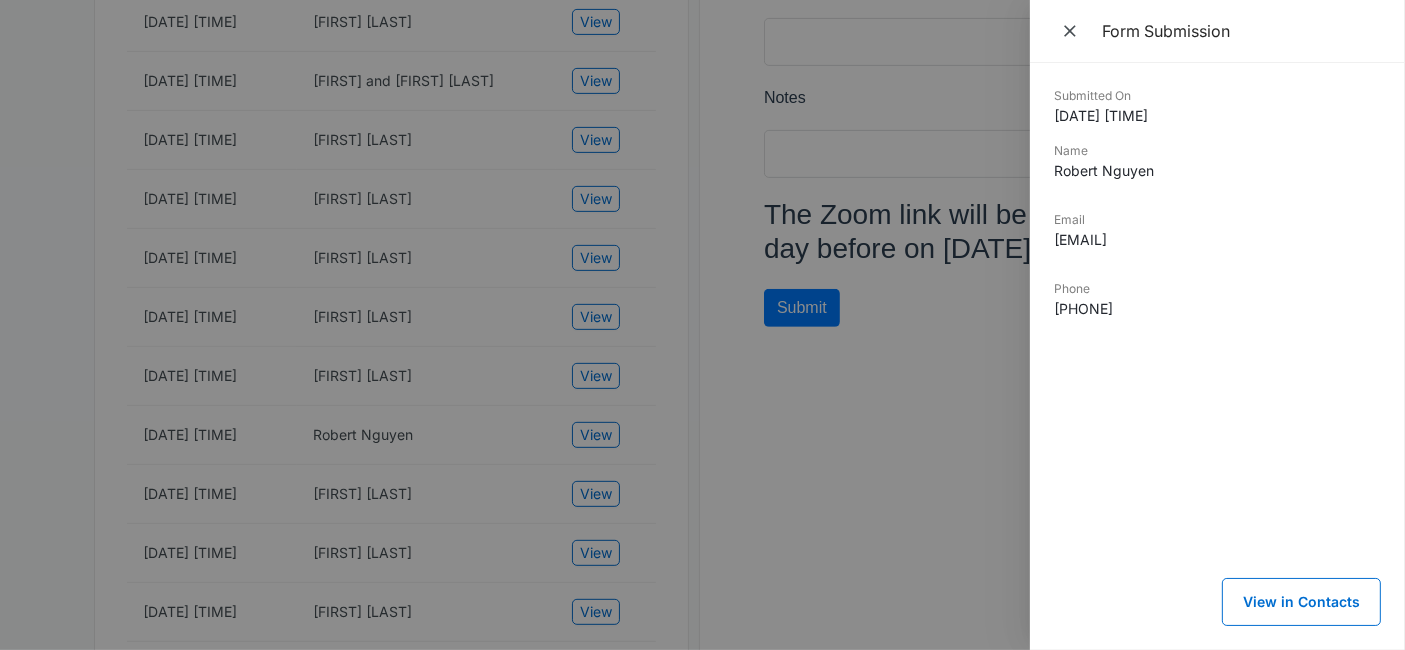 drag, startPoint x: 1247, startPoint y: 234, endPoint x: 1045, endPoint y: 252, distance: 202.8004 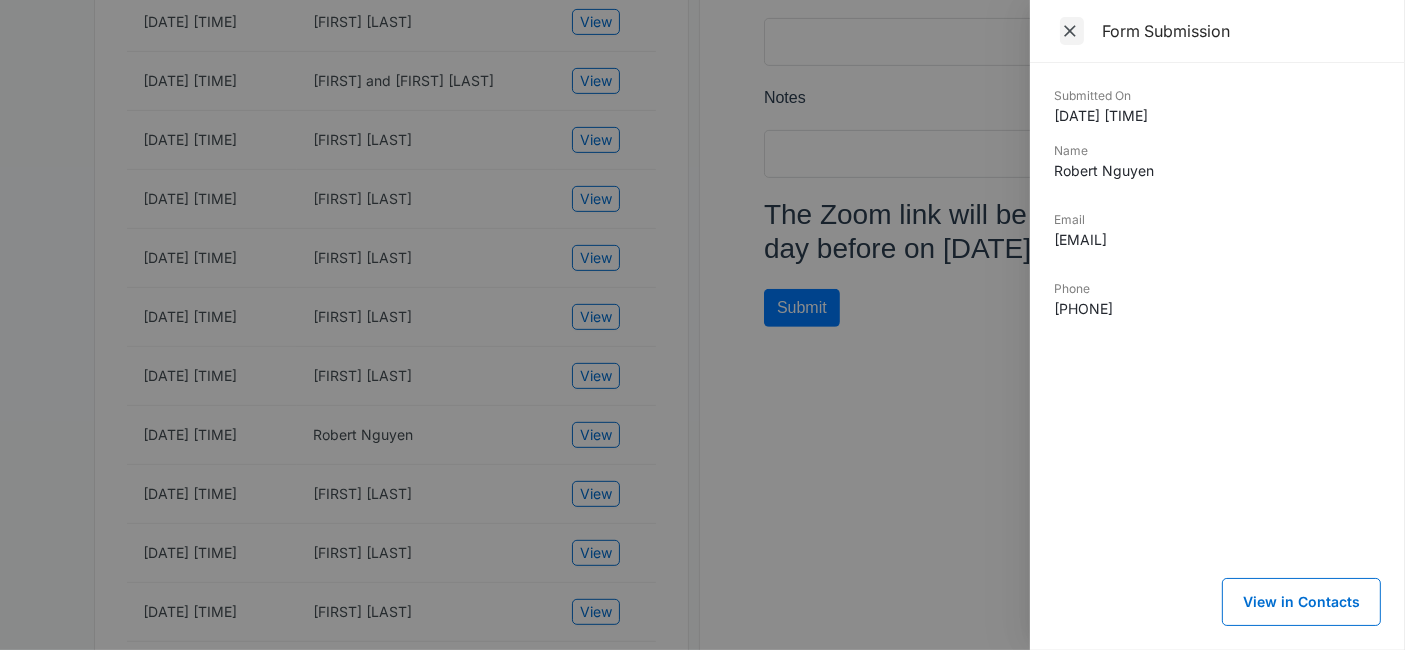 click 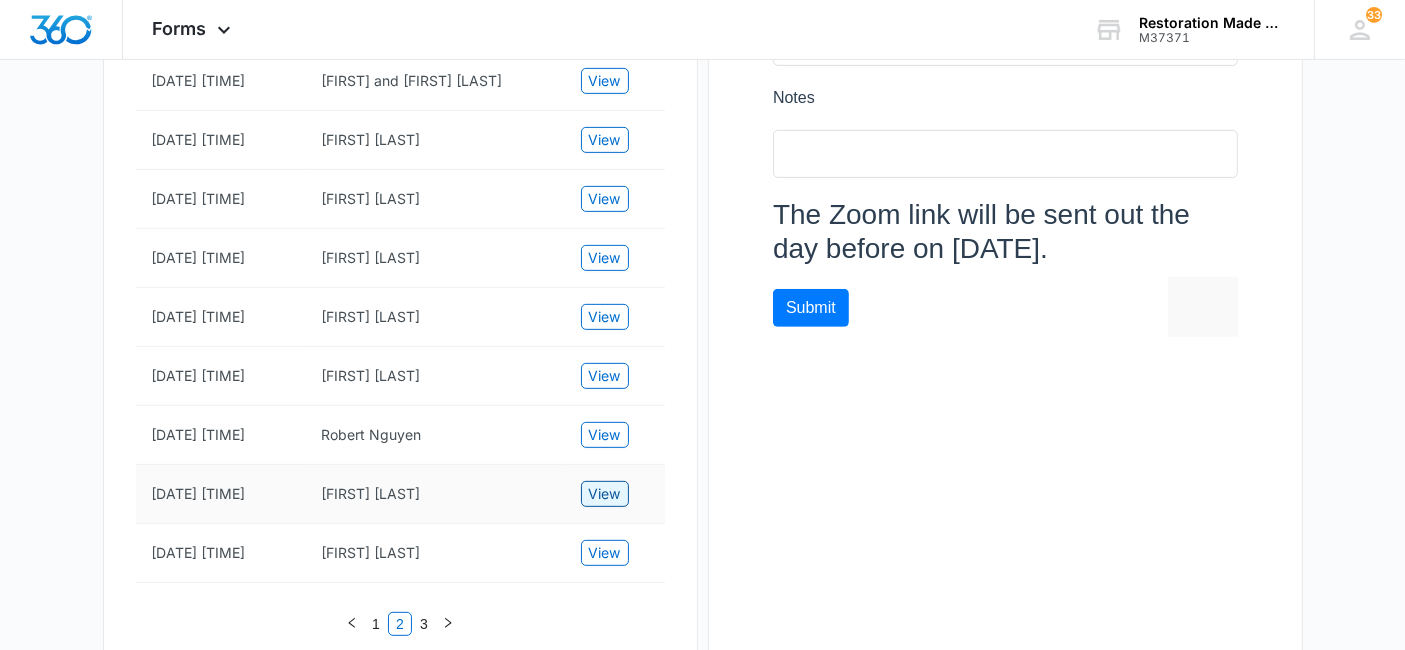 click on "View" at bounding box center [605, 494] 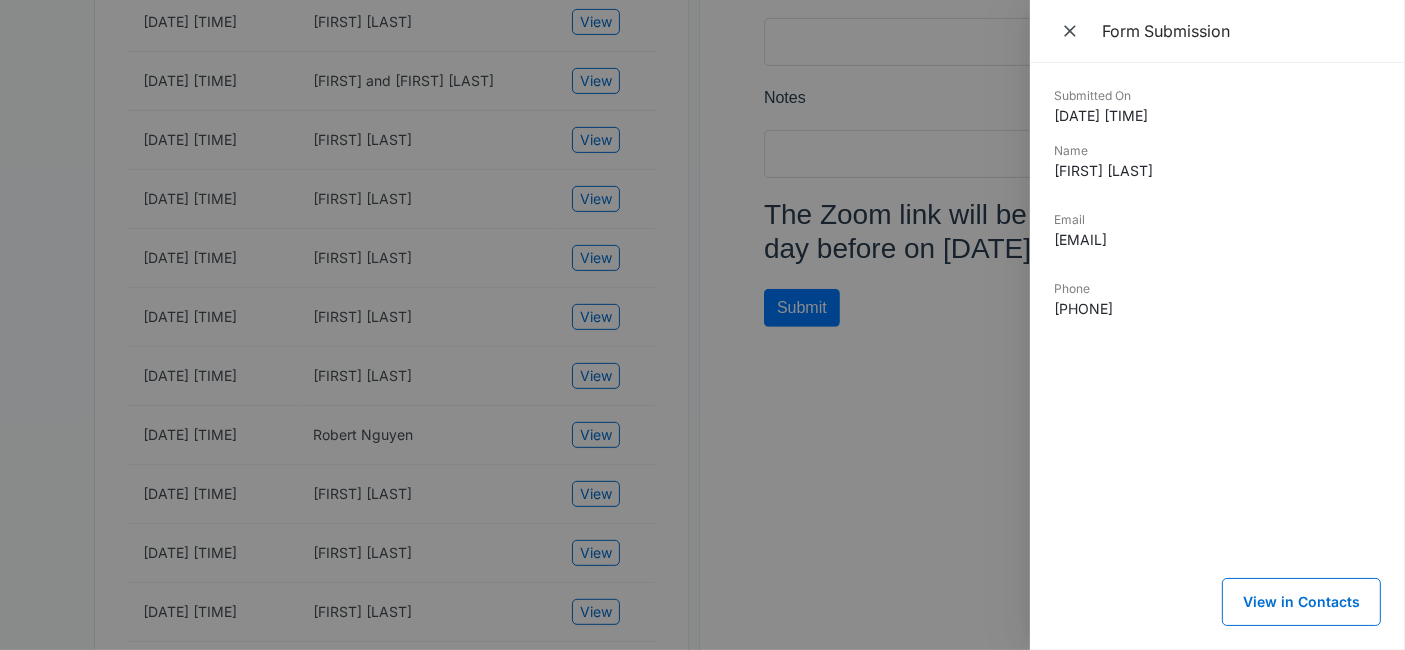 drag, startPoint x: 1298, startPoint y: 238, endPoint x: 1038, endPoint y: 251, distance: 260.3248 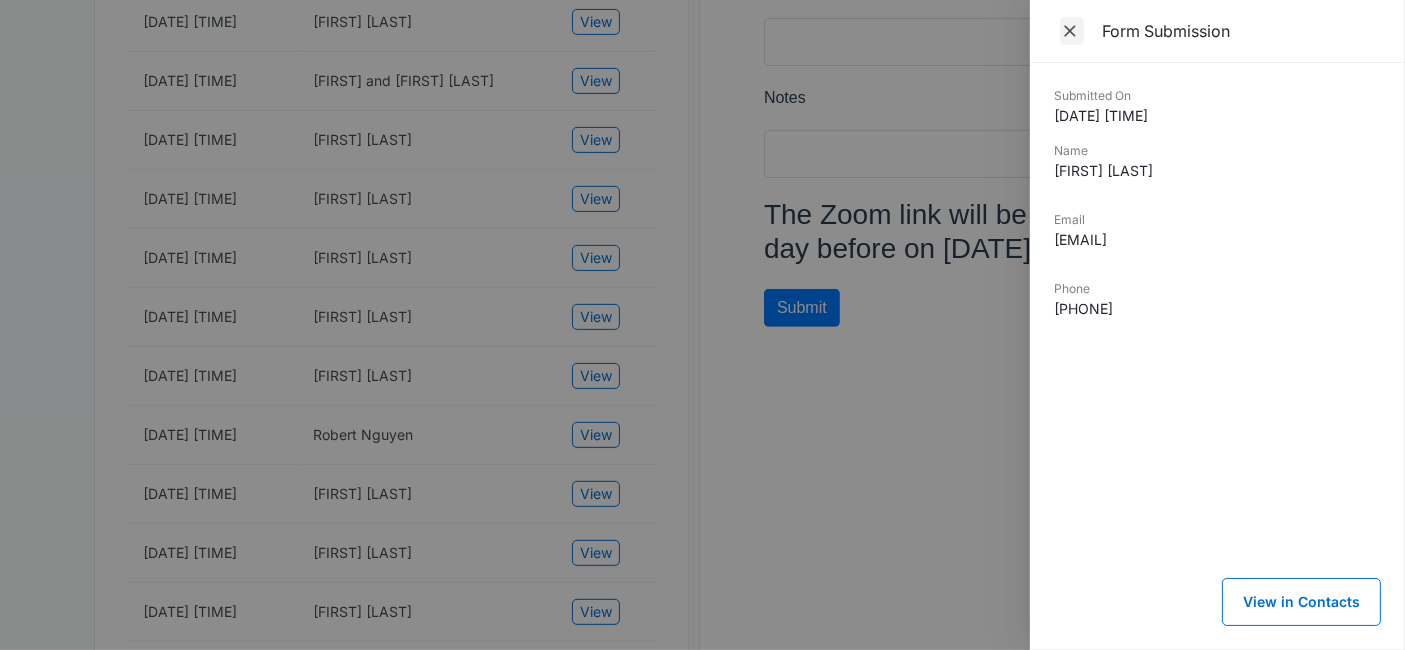 click 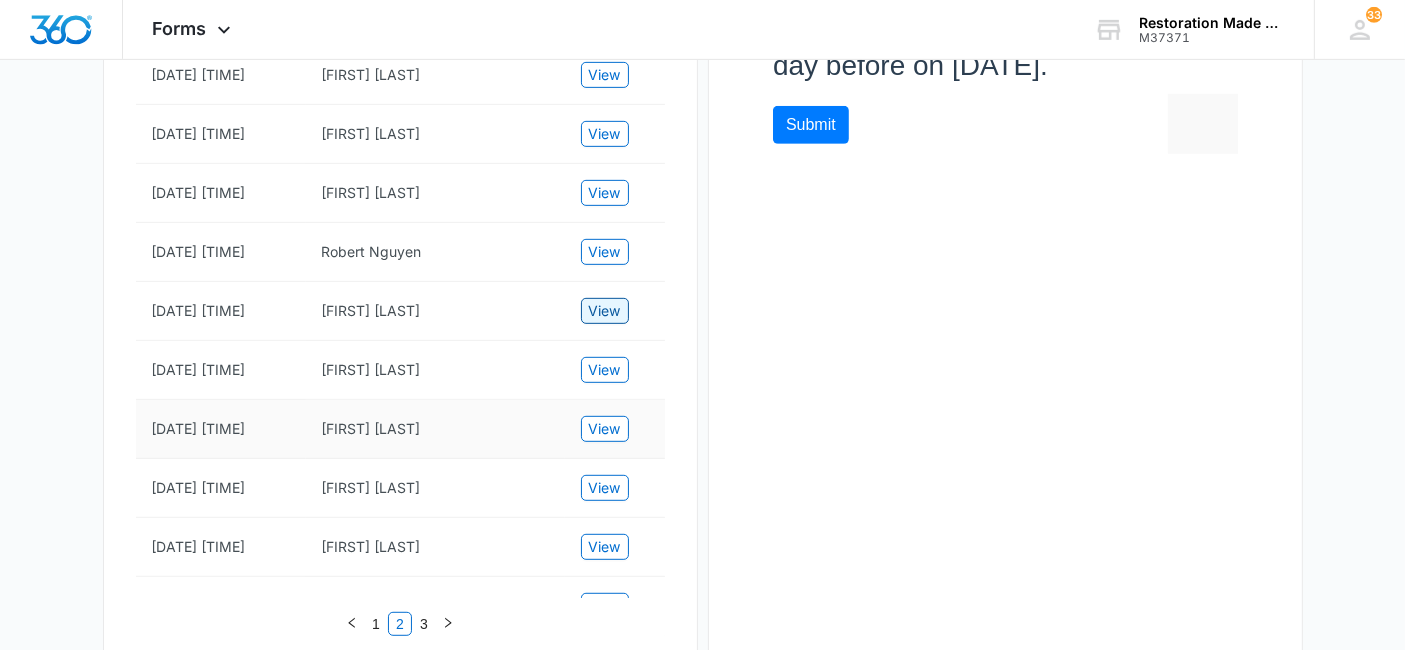 scroll, scrollTop: 971, scrollLeft: 0, axis: vertical 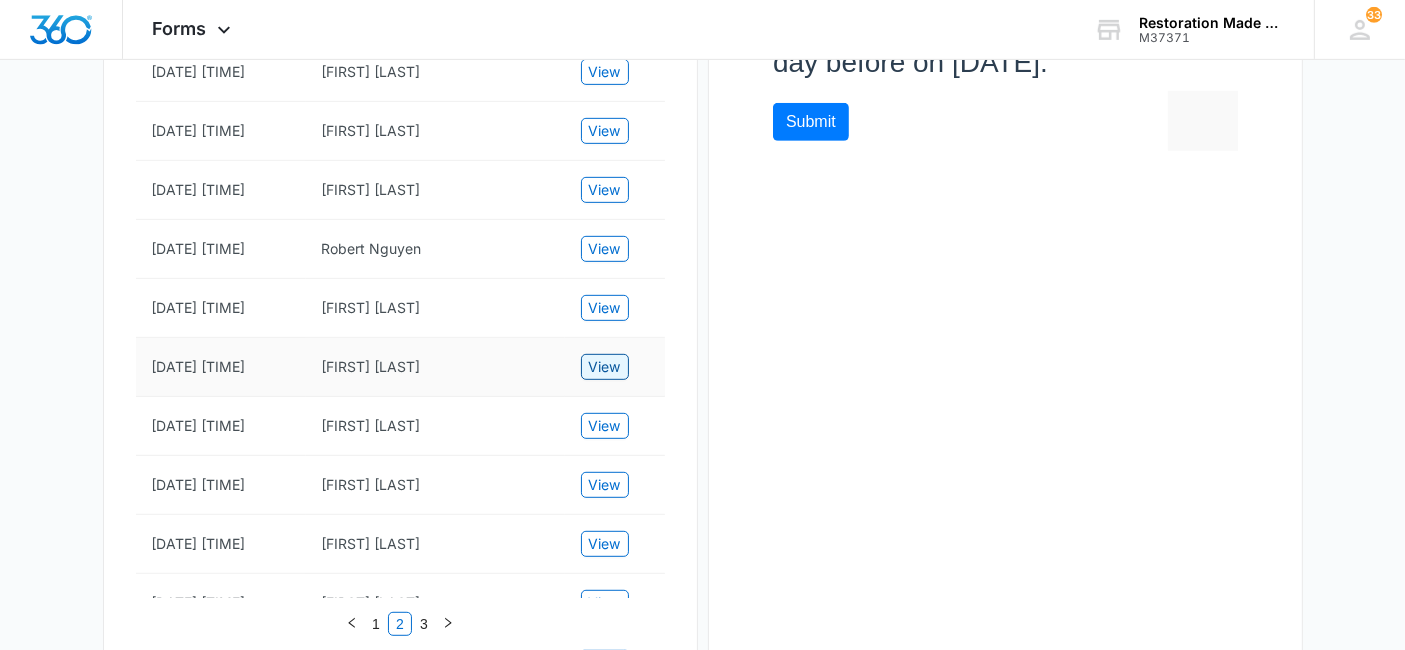 click on "View" at bounding box center [605, 367] 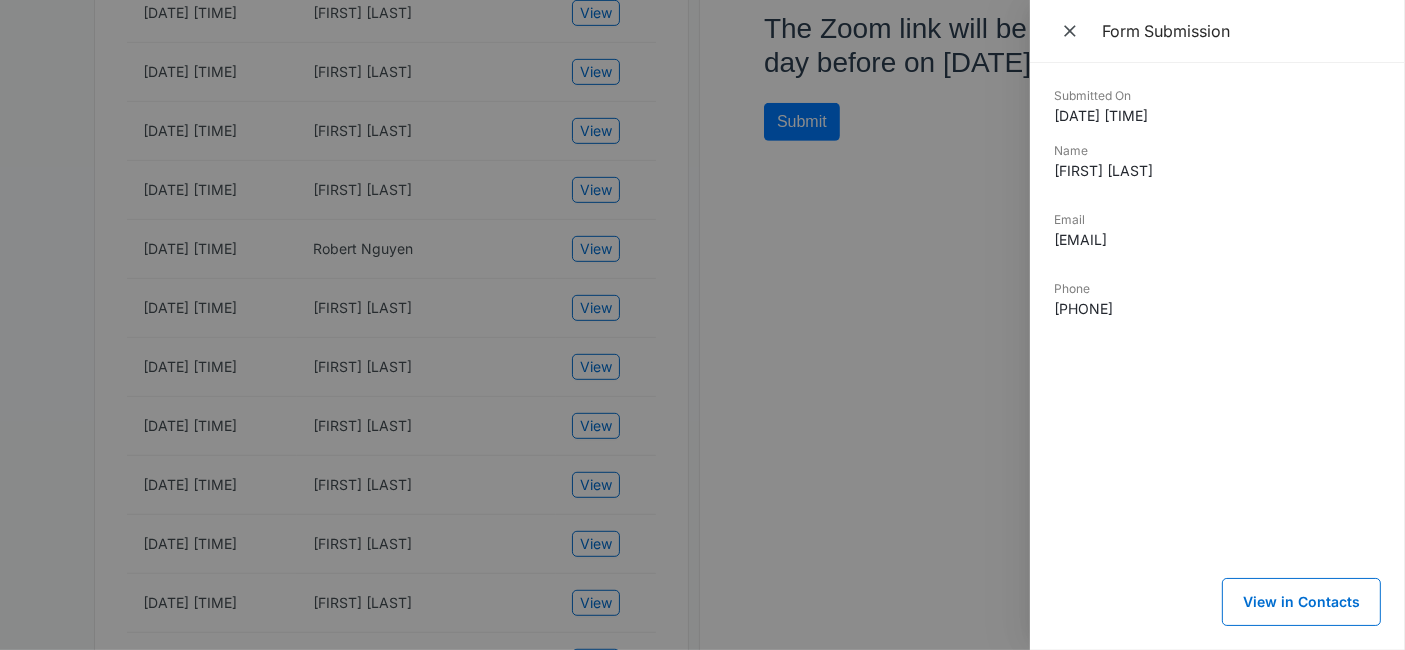 drag, startPoint x: 1289, startPoint y: 236, endPoint x: 1039, endPoint y: 248, distance: 250.28784 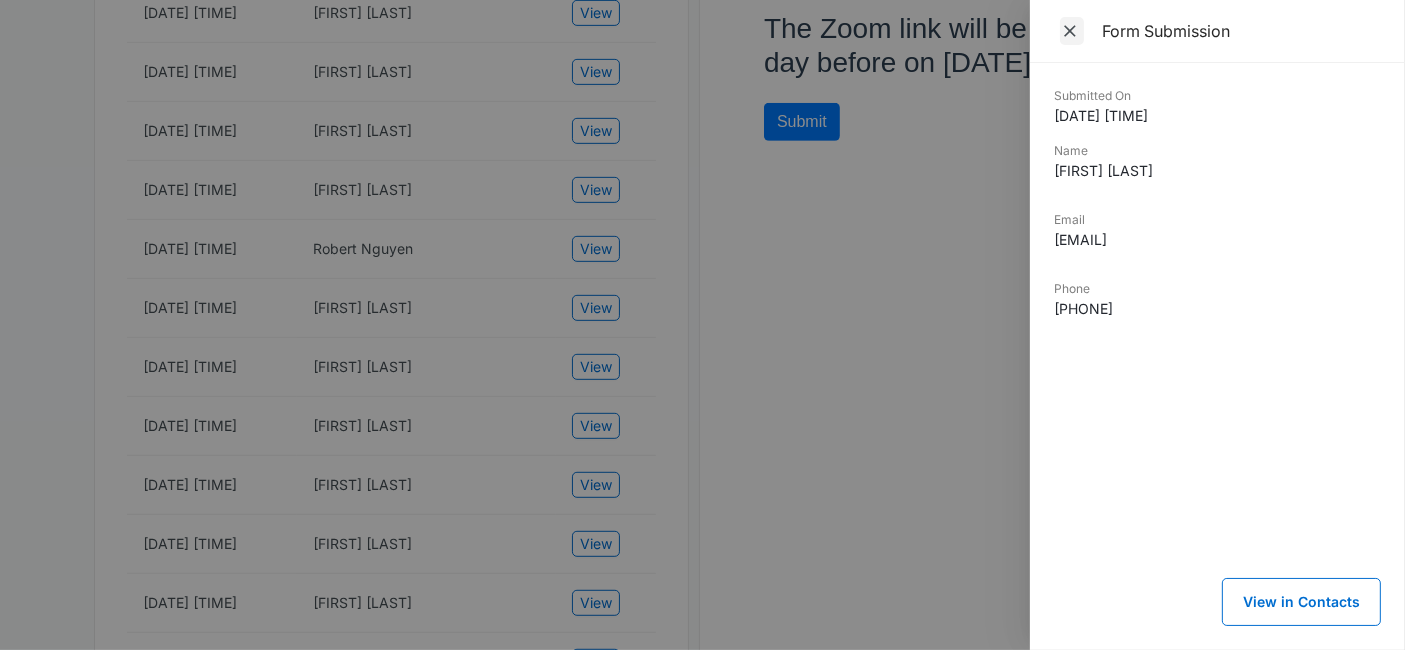 click 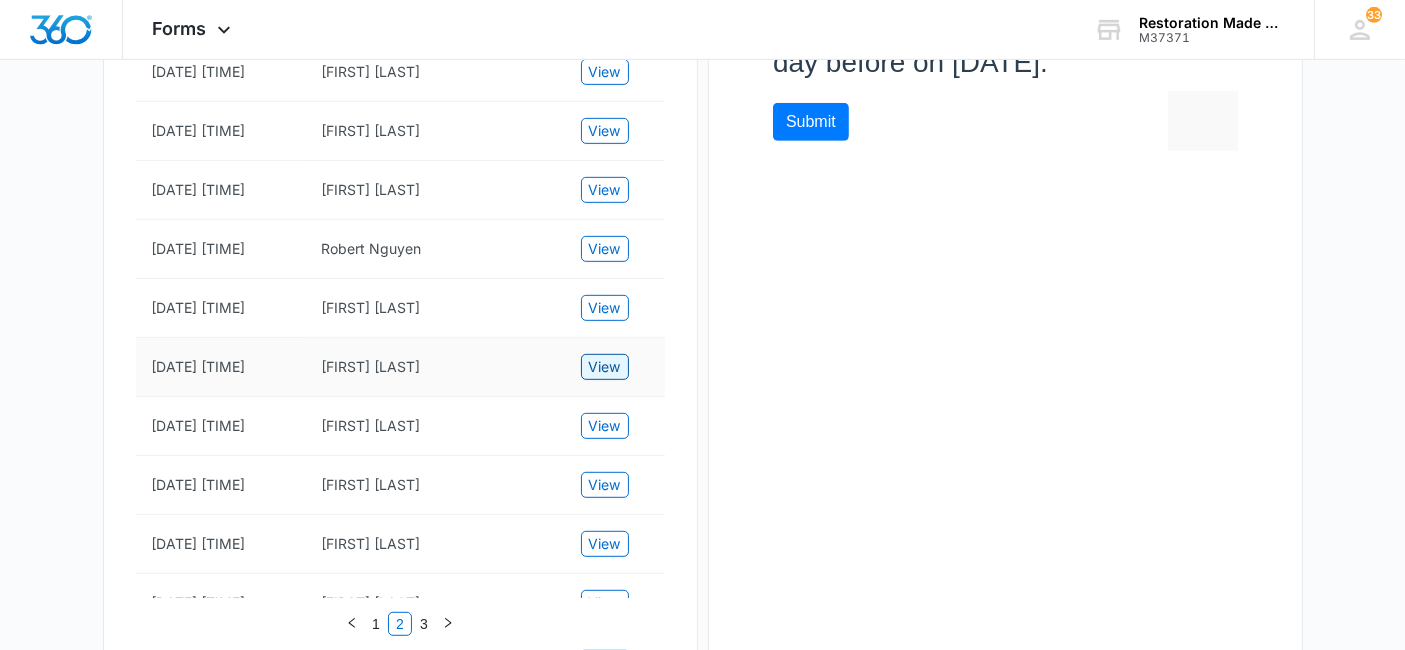 click on "View" at bounding box center [605, 367] 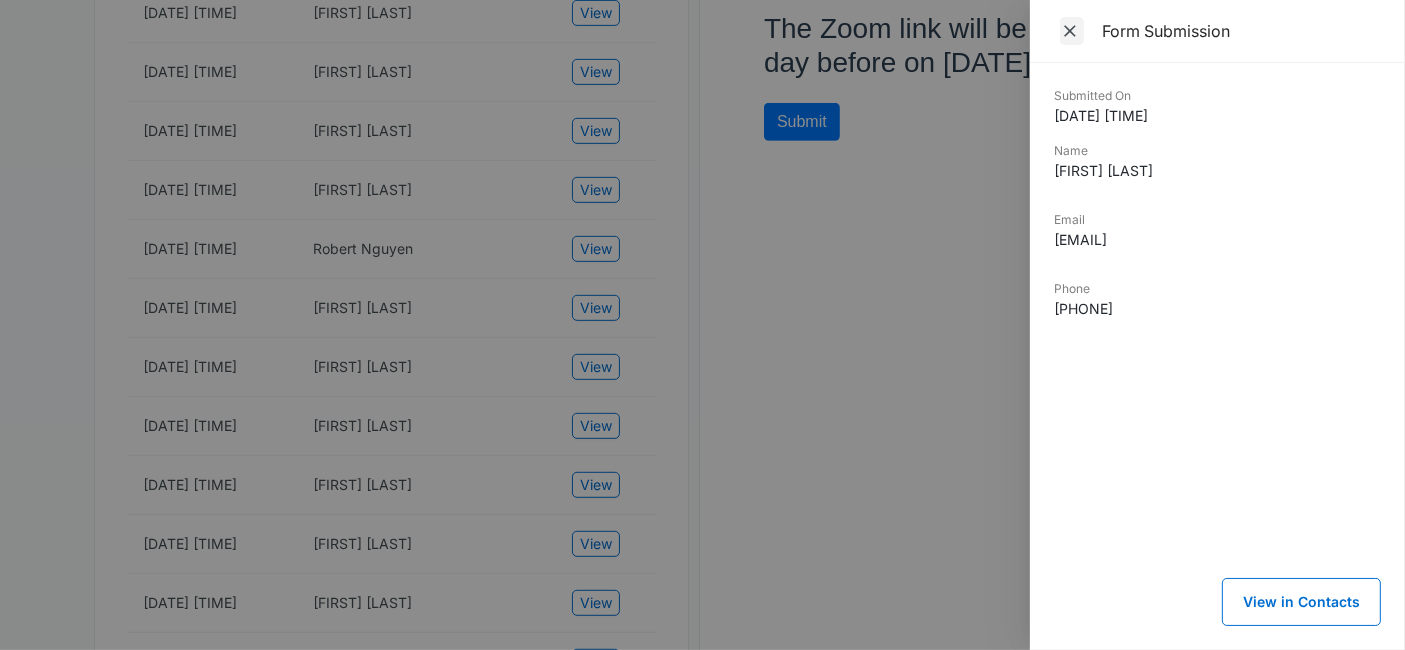 click 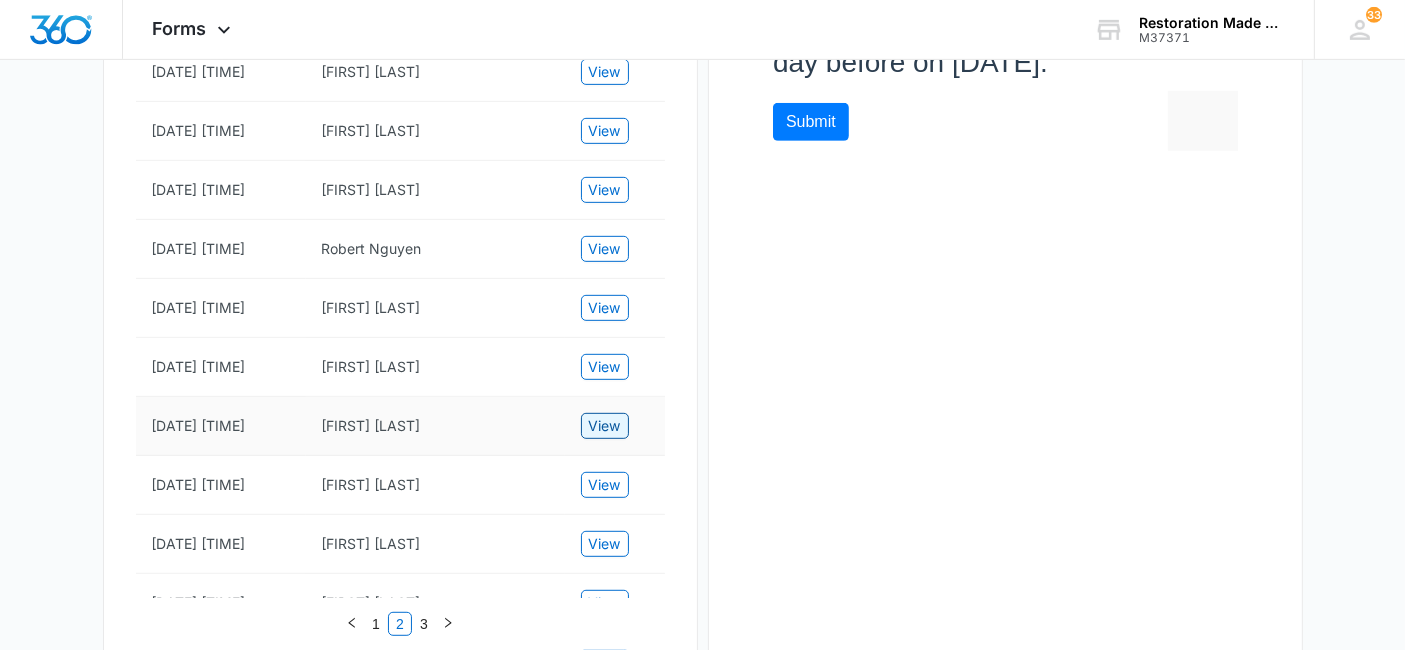 click on "View" at bounding box center (605, 426) 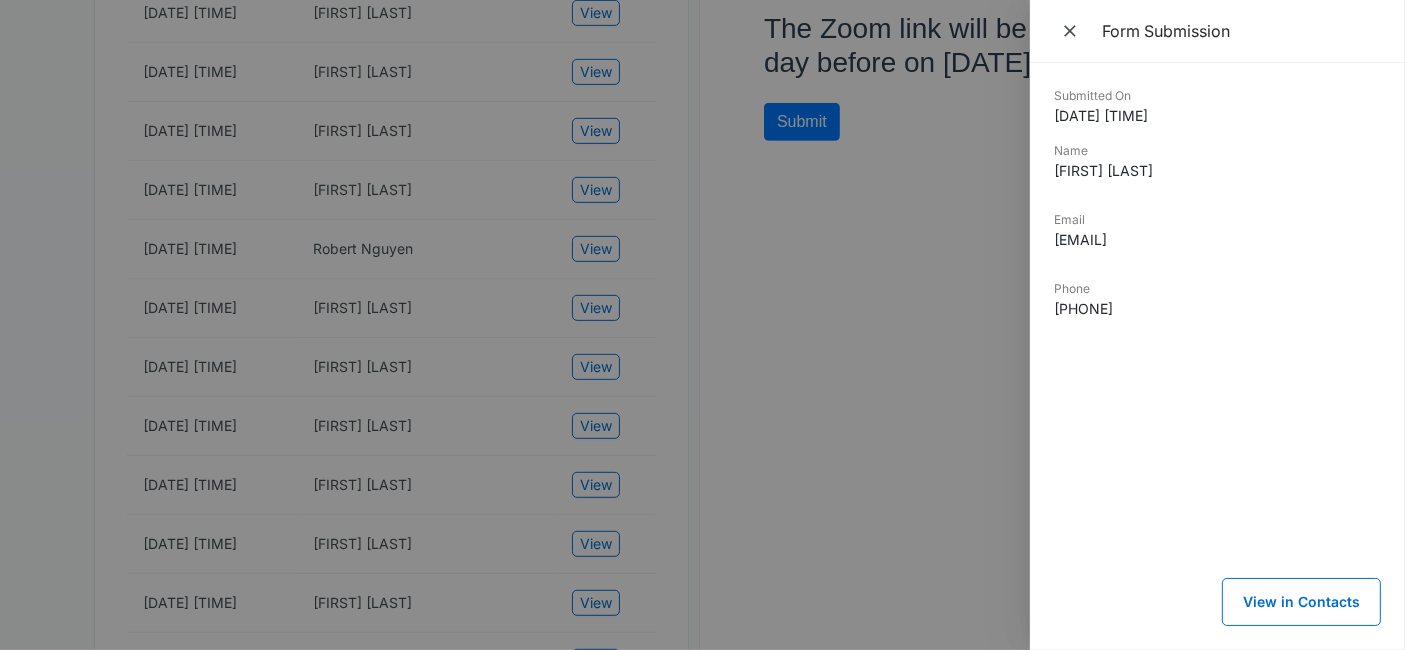 drag, startPoint x: 1276, startPoint y: 232, endPoint x: 1034, endPoint y: 260, distance: 243.61446 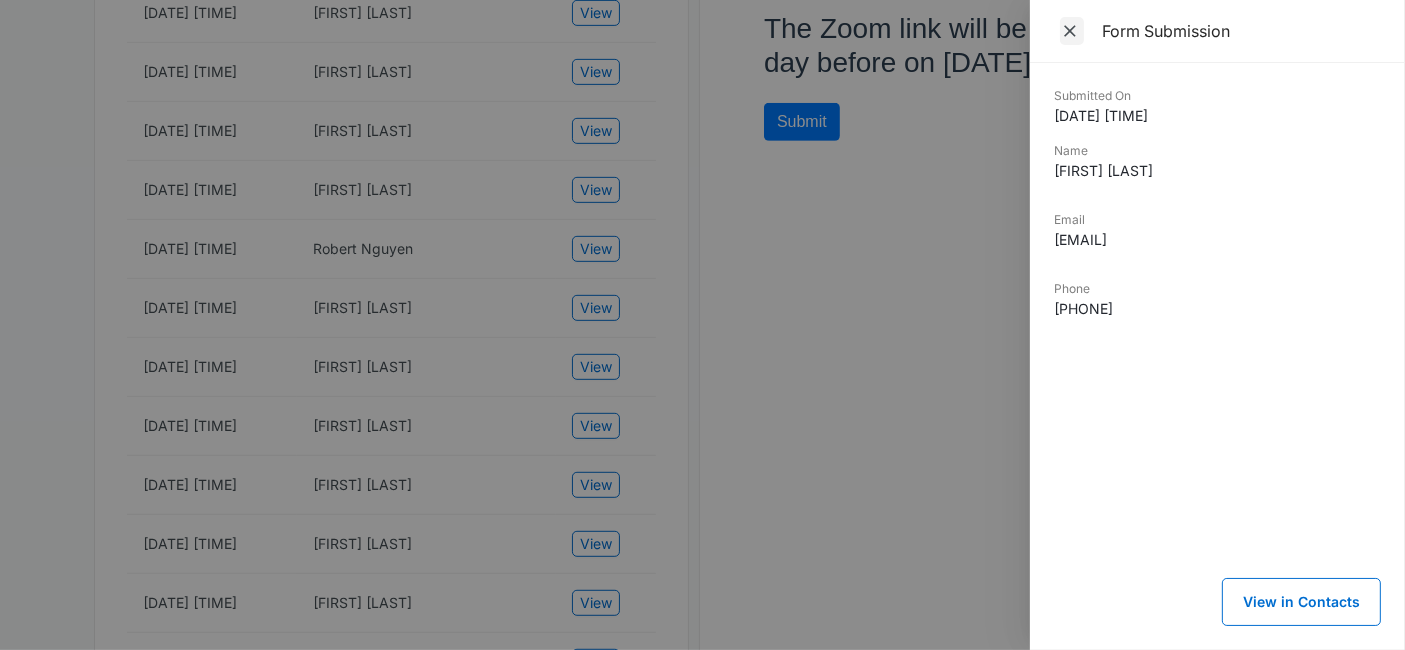click 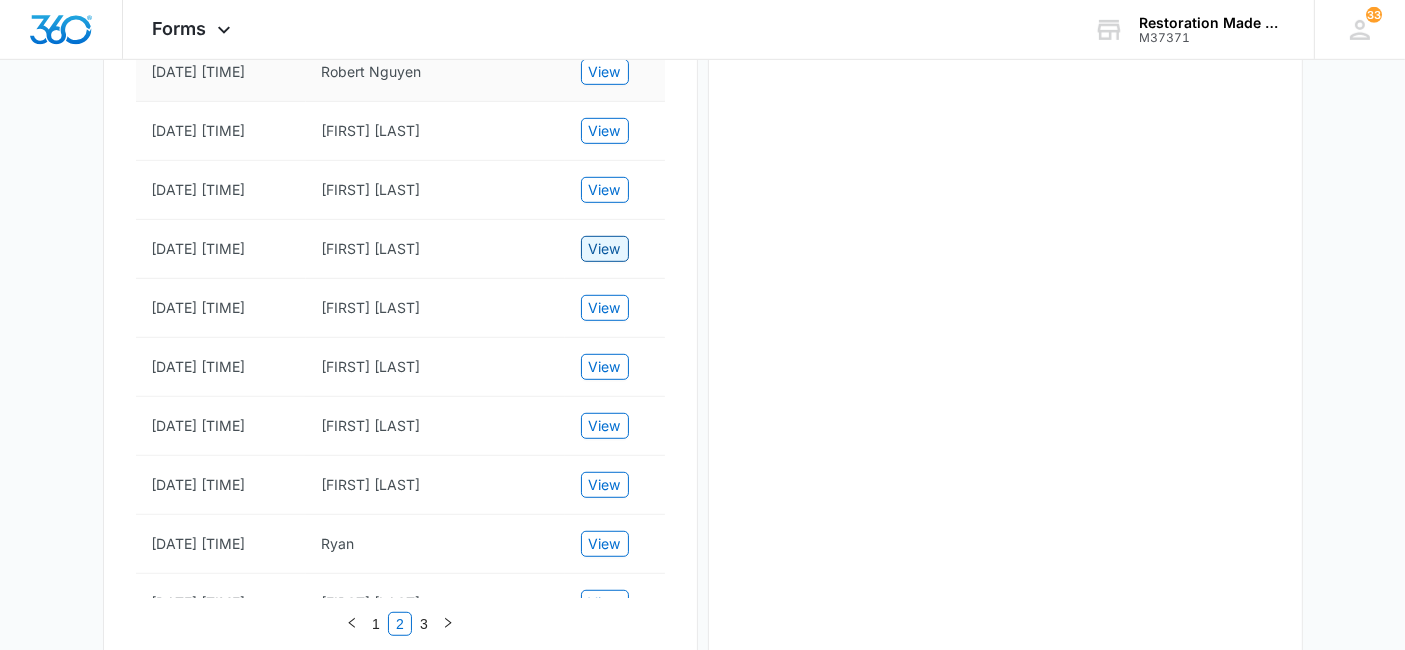 scroll, scrollTop: 1153, scrollLeft: 0, axis: vertical 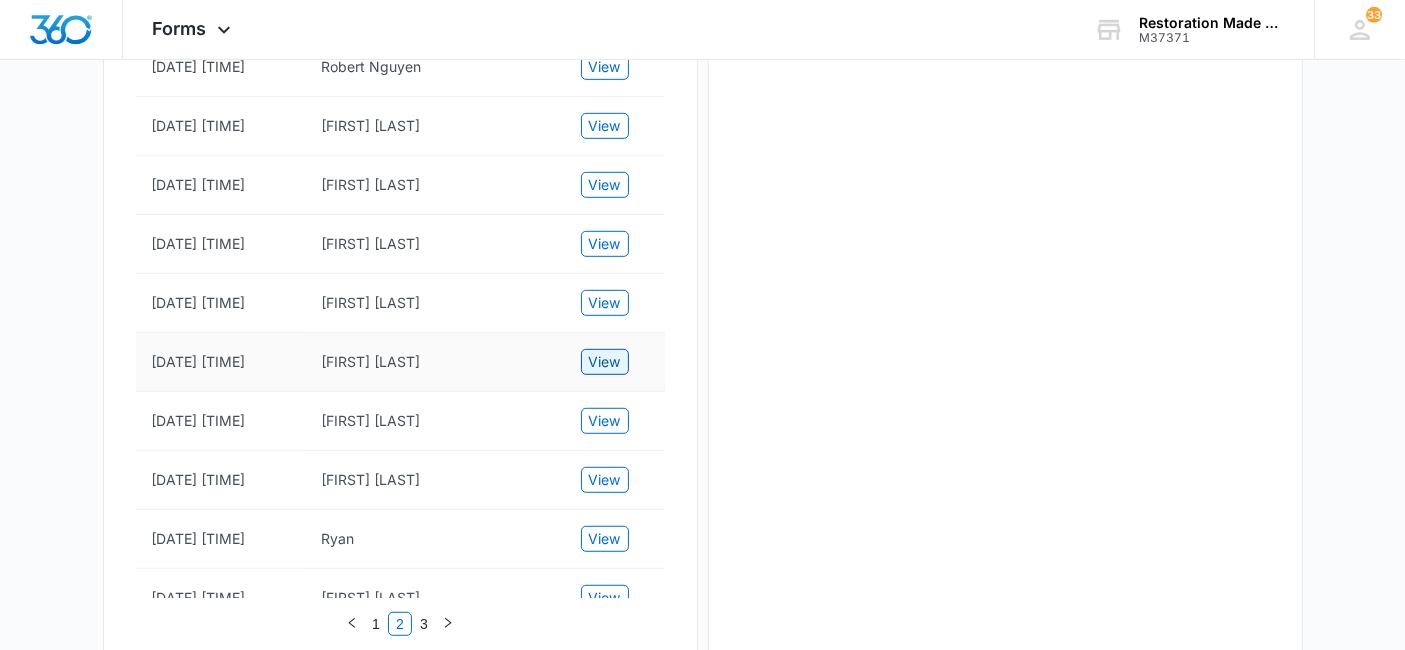 click on "View" at bounding box center (605, 362) 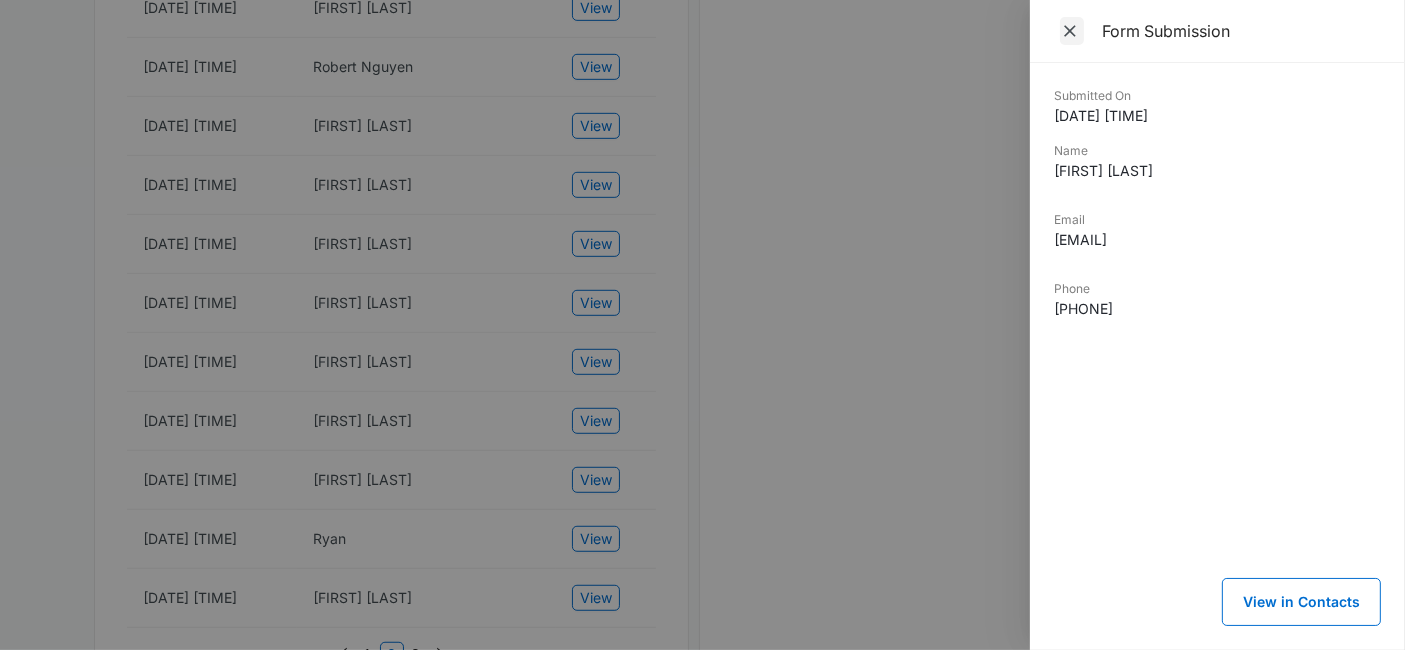 click 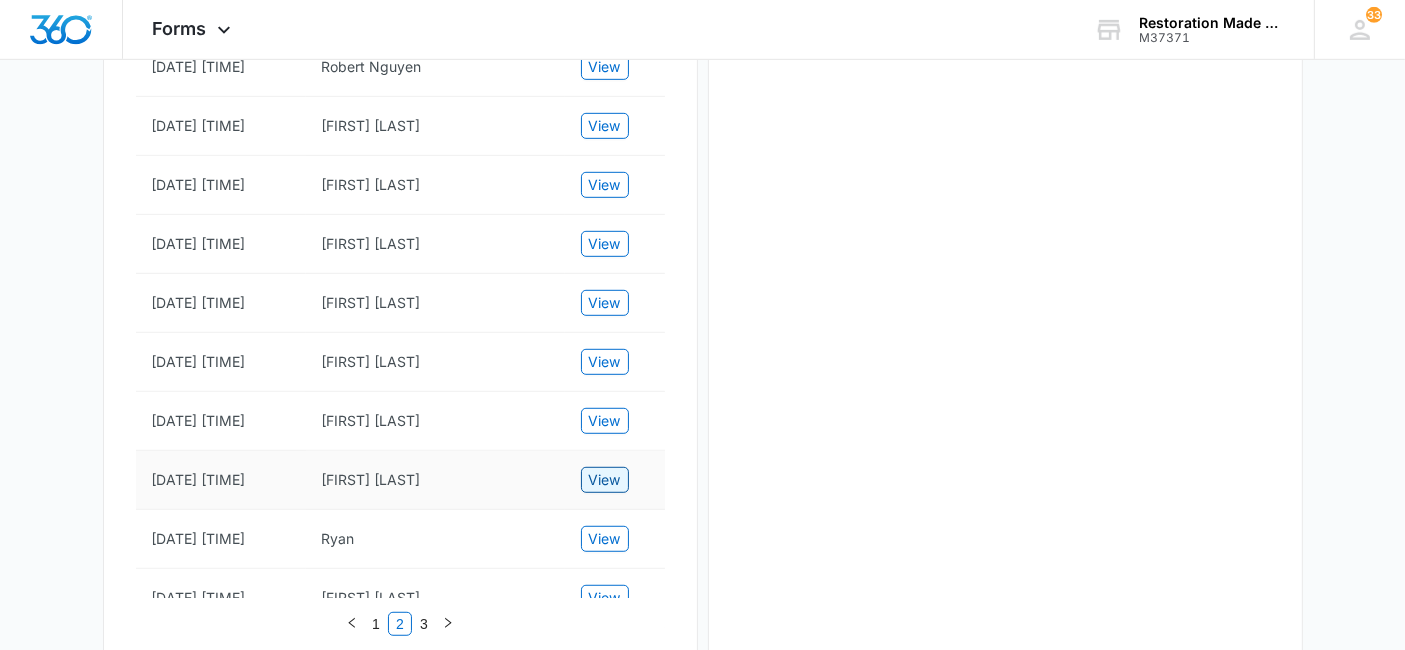 click on "View" at bounding box center [605, 480] 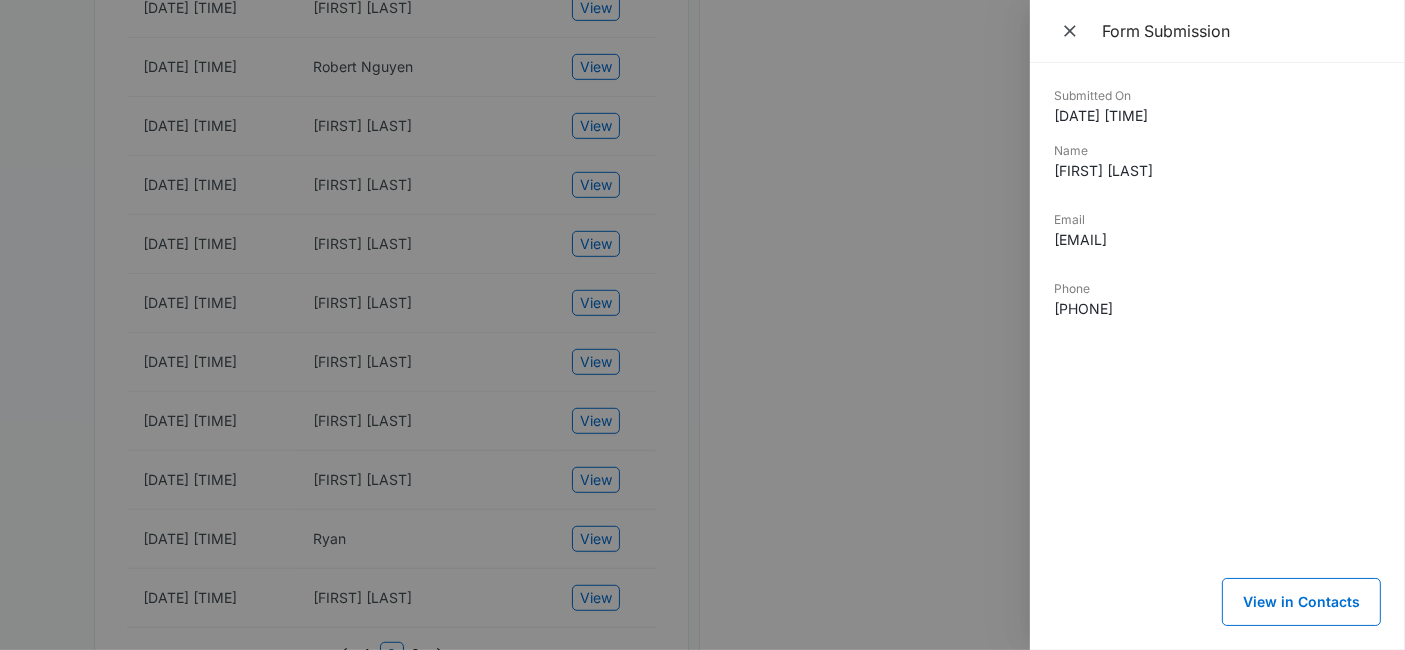 drag, startPoint x: 1282, startPoint y: 236, endPoint x: 1035, endPoint y: 270, distance: 249.3291 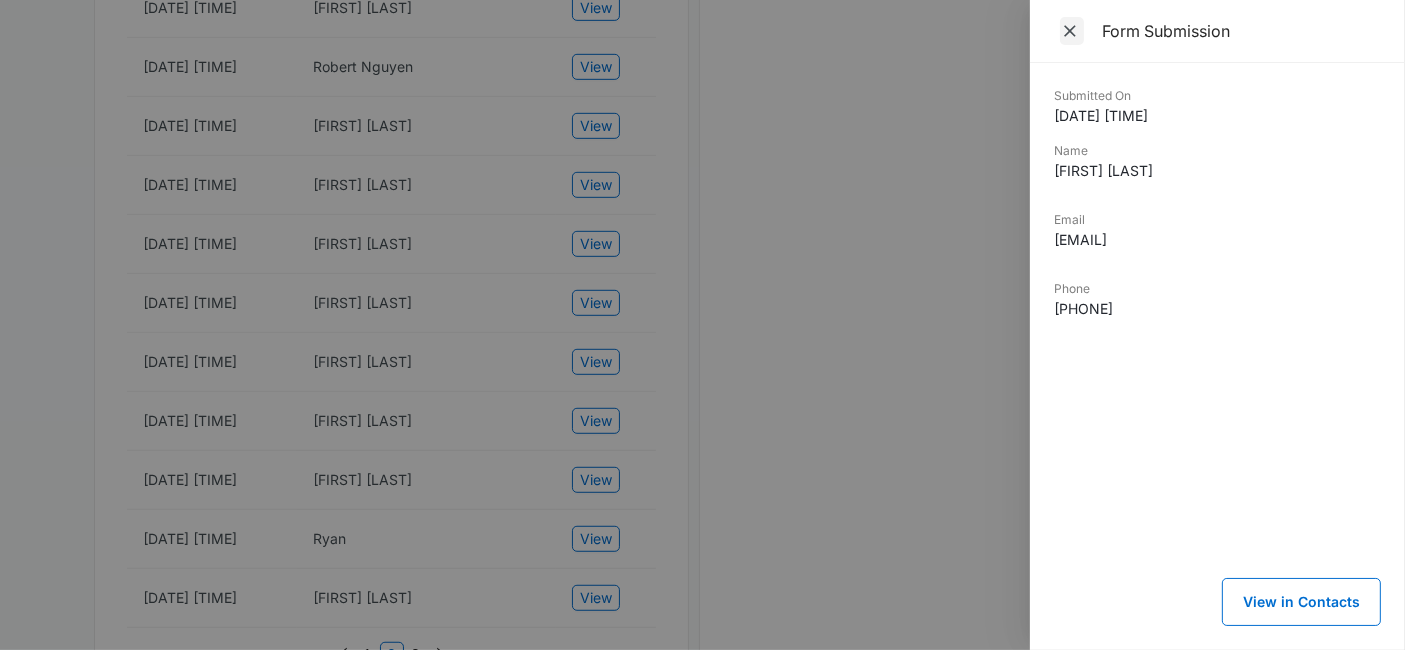 click 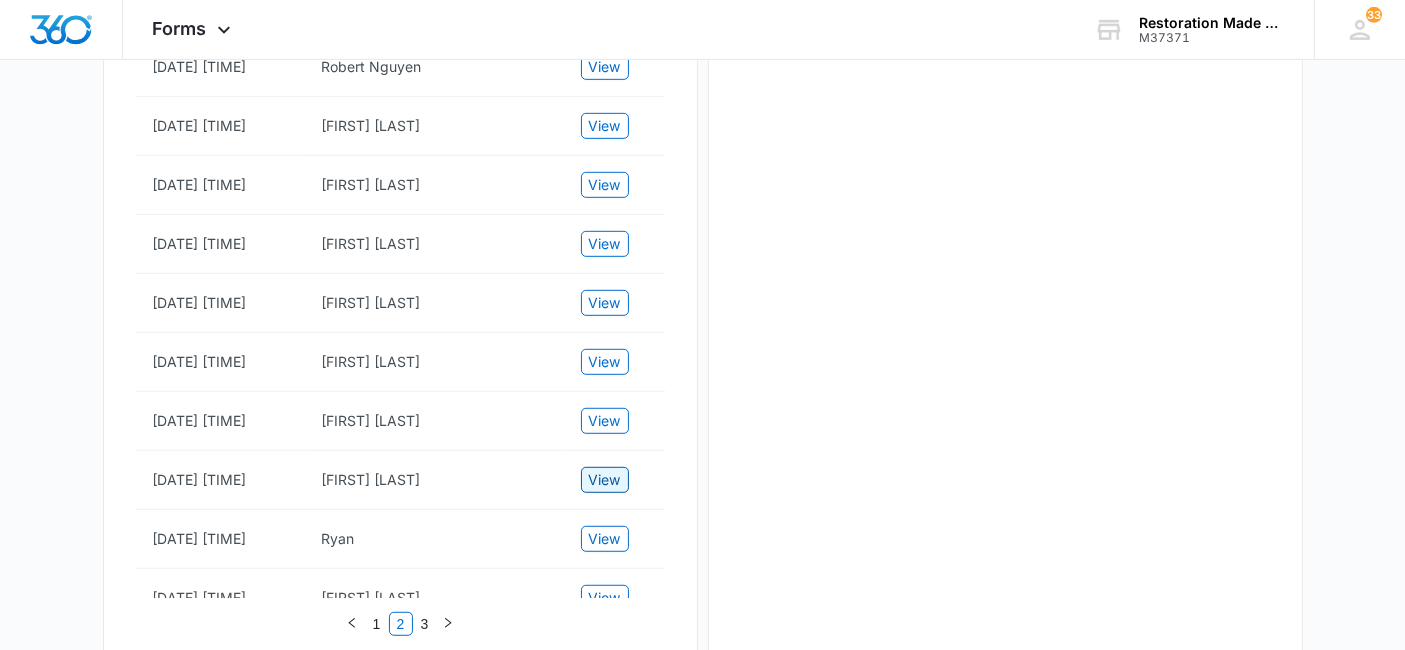 scroll, scrollTop: 1248, scrollLeft: 0, axis: vertical 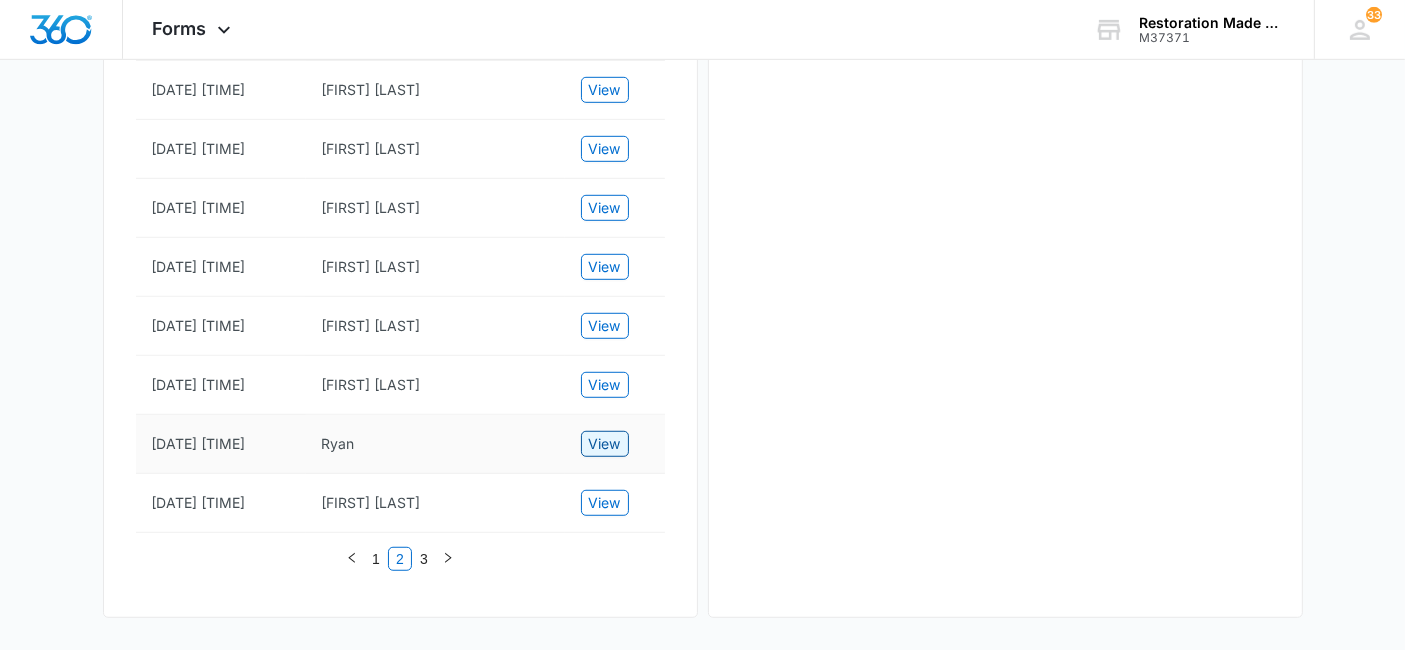 click on "View" at bounding box center (605, 444) 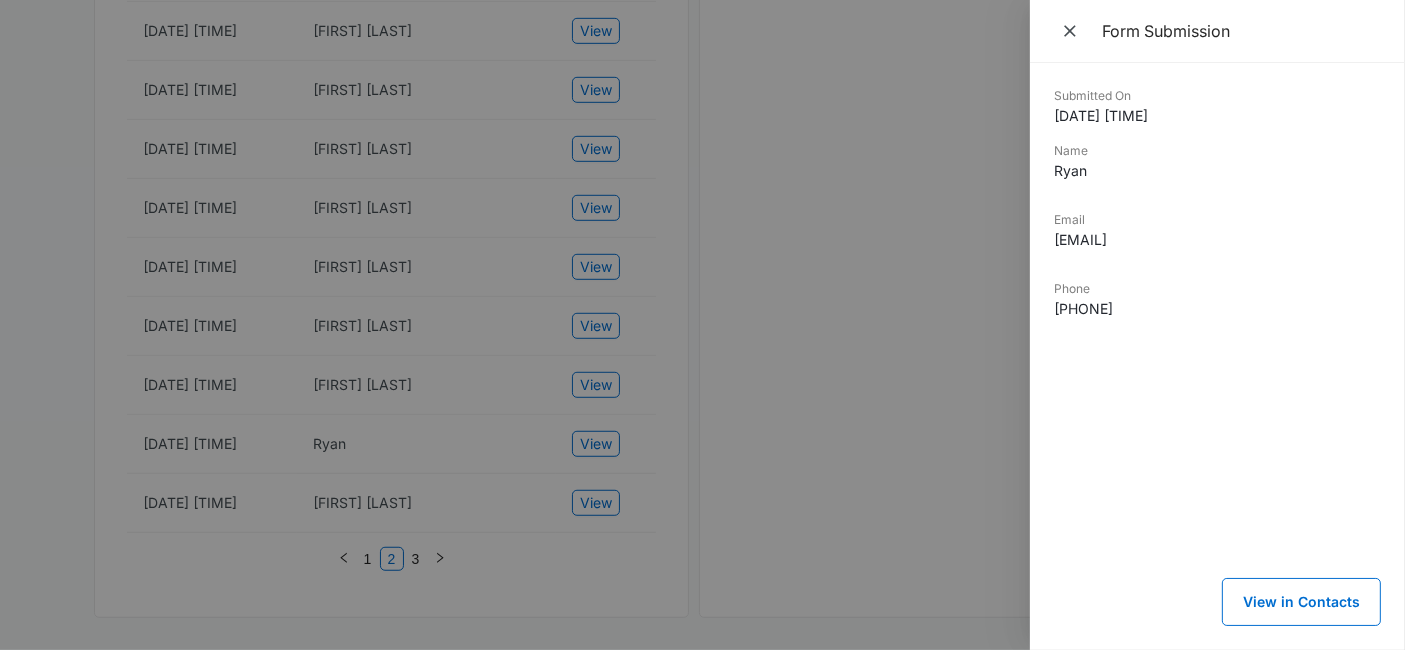 drag, startPoint x: 1245, startPoint y: 229, endPoint x: 1044, endPoint y: 258, distance: 203.08127 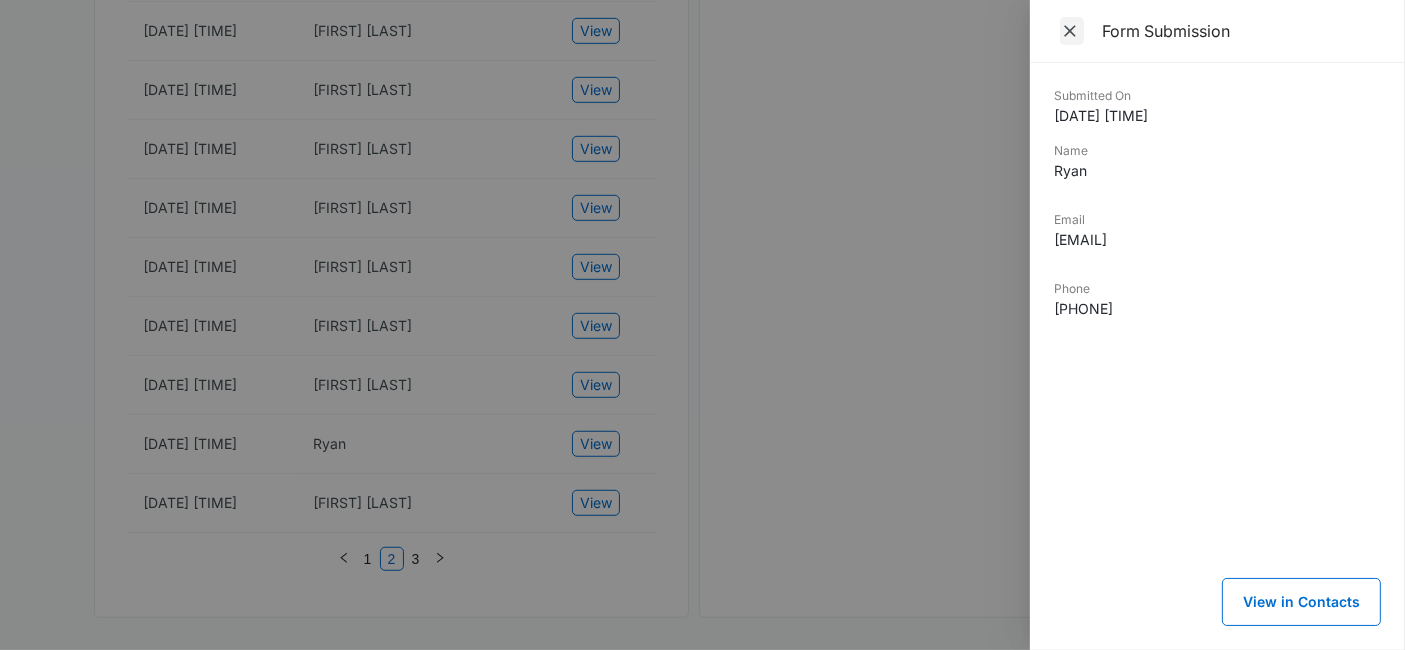 click 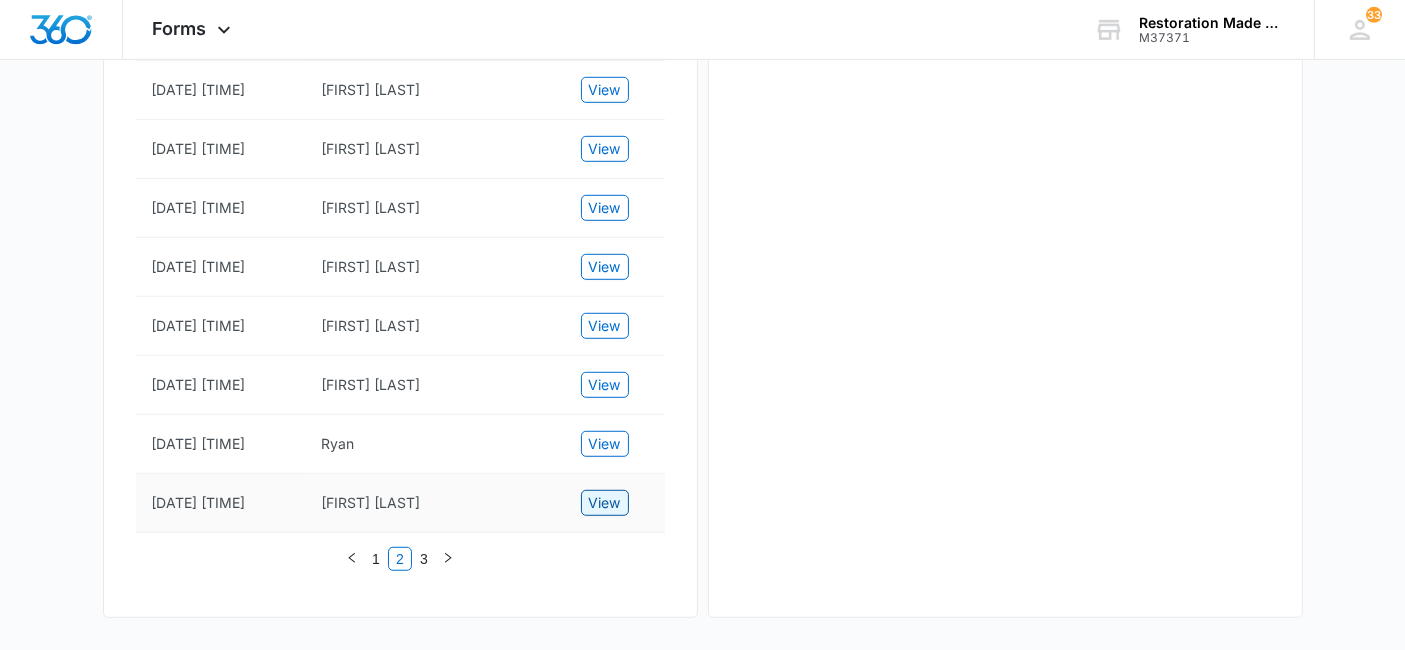 click on "View" at bounding box center (605, 503) 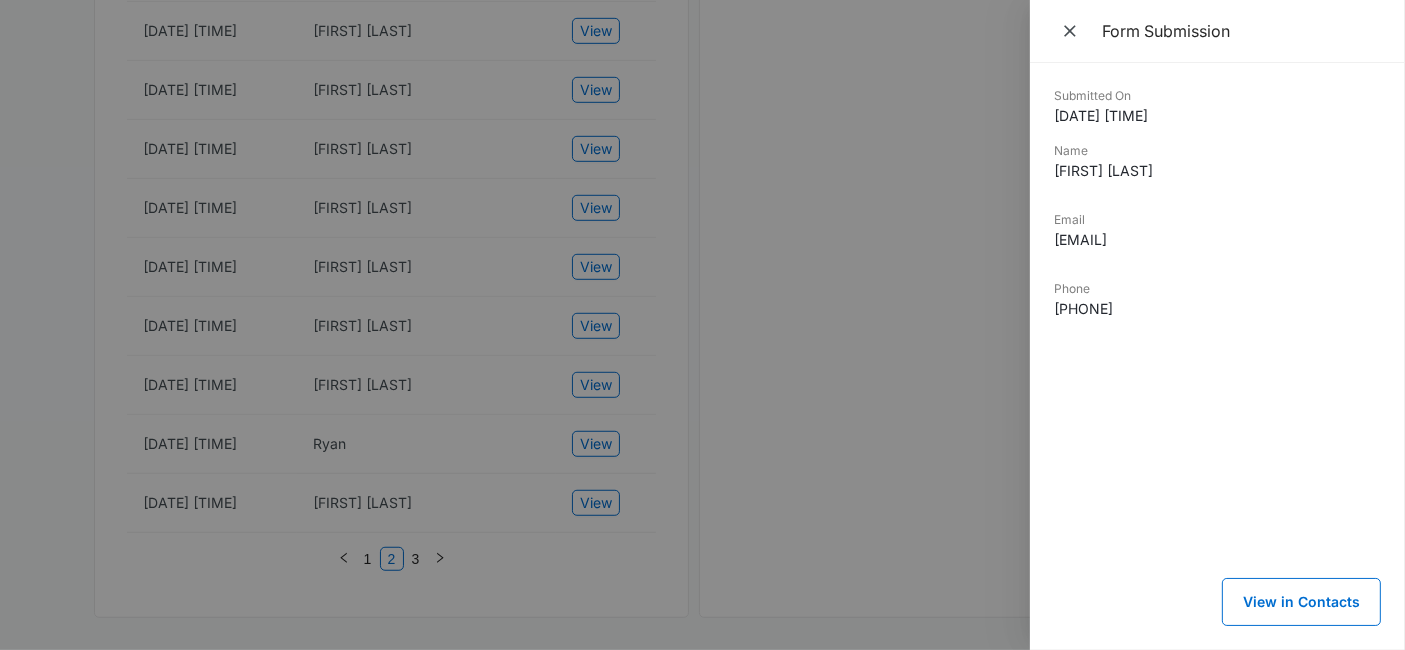 drag, startPoint x: 1265, startPoint y: 235, endPoint x: 1029, endPoint y: 264, distance: 237.7751 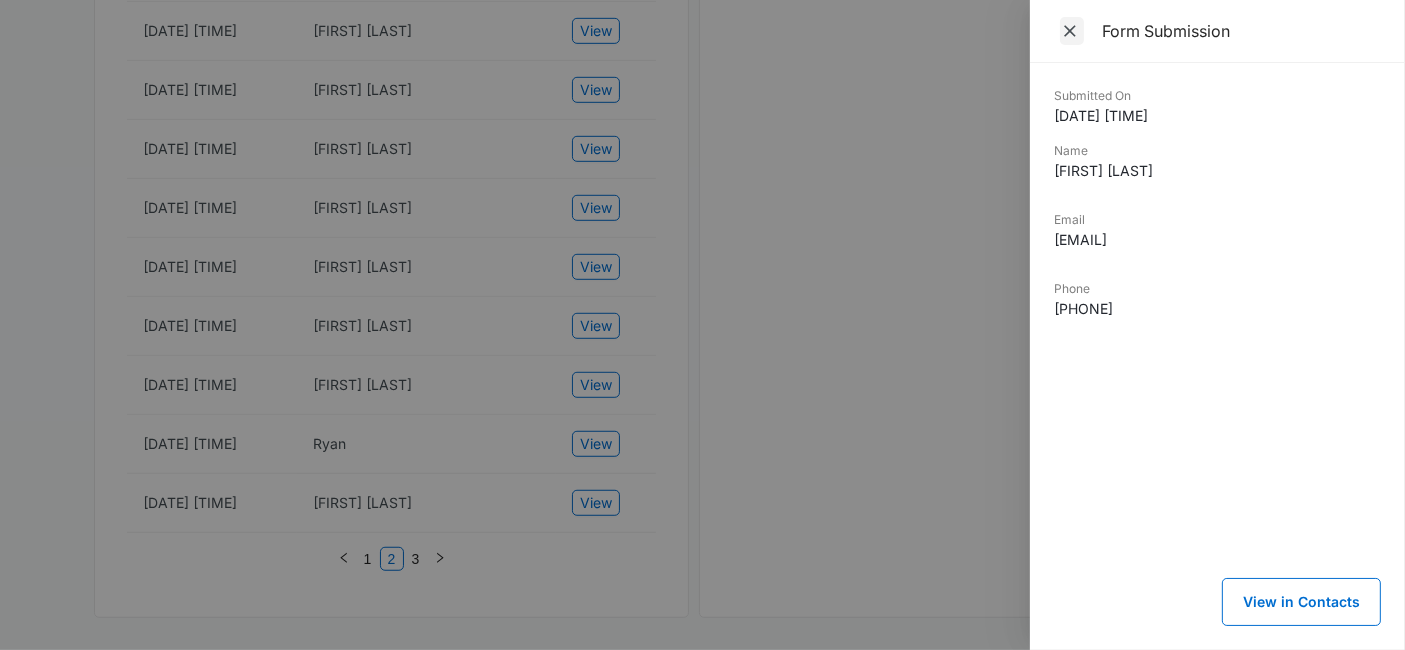 click 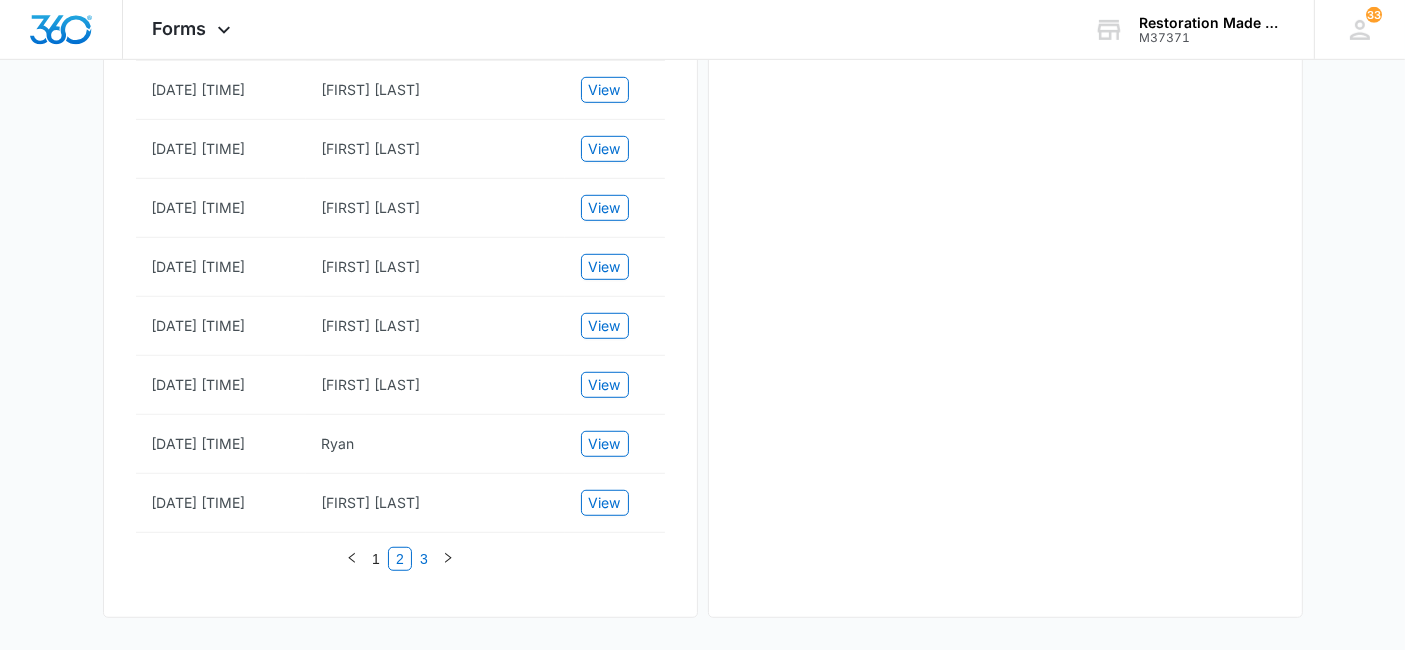 click on "3" at bounding box center (424, 559) 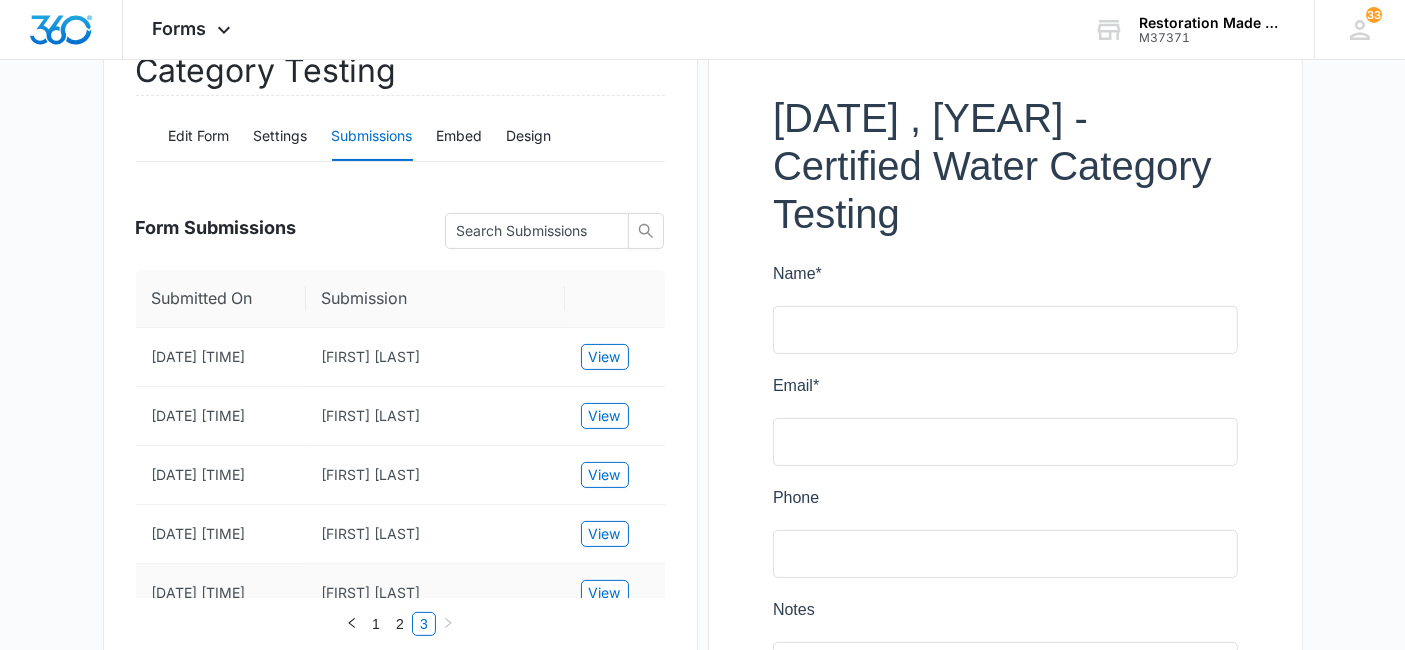 scroll, scrollTop: 271, scrollLeft: 0, axis: vertical 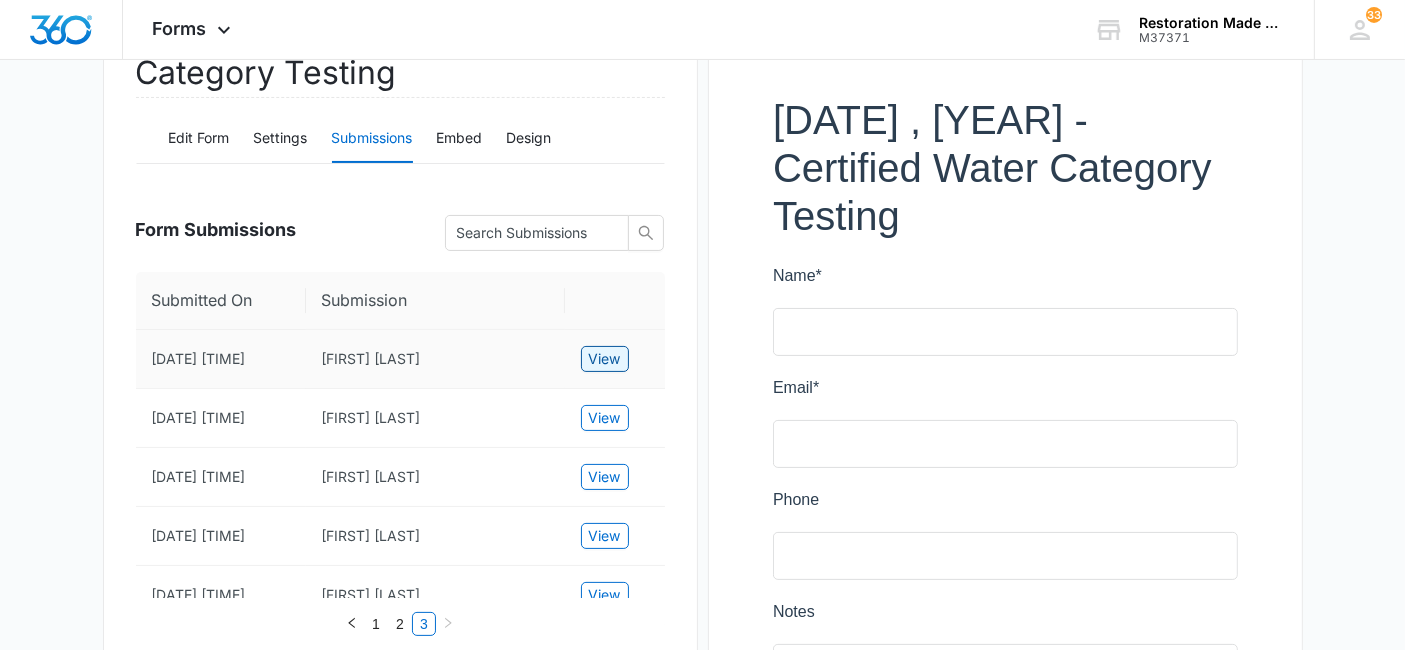 click on "View" at bounding box center (605, 359) 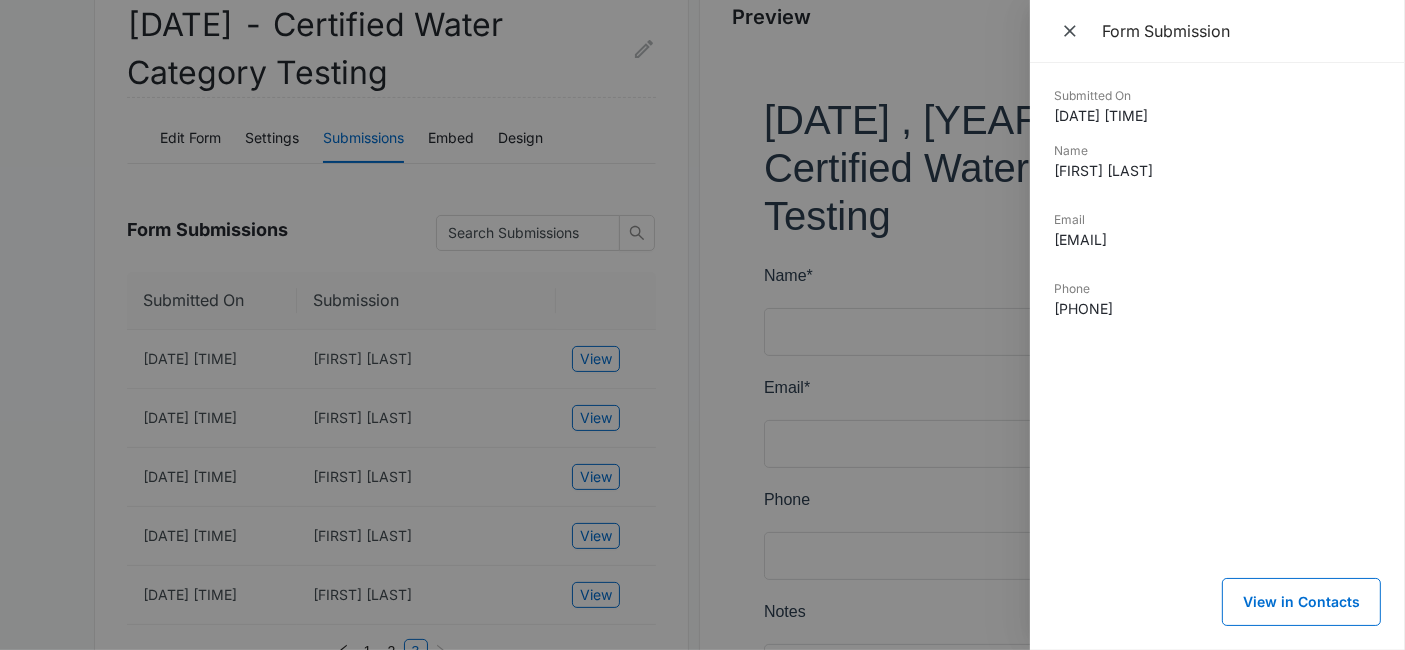drag, startPoint x: 1214, startPoint y: 235, endPoint x: 1051, endPoint y: 250, distance: 163.68874 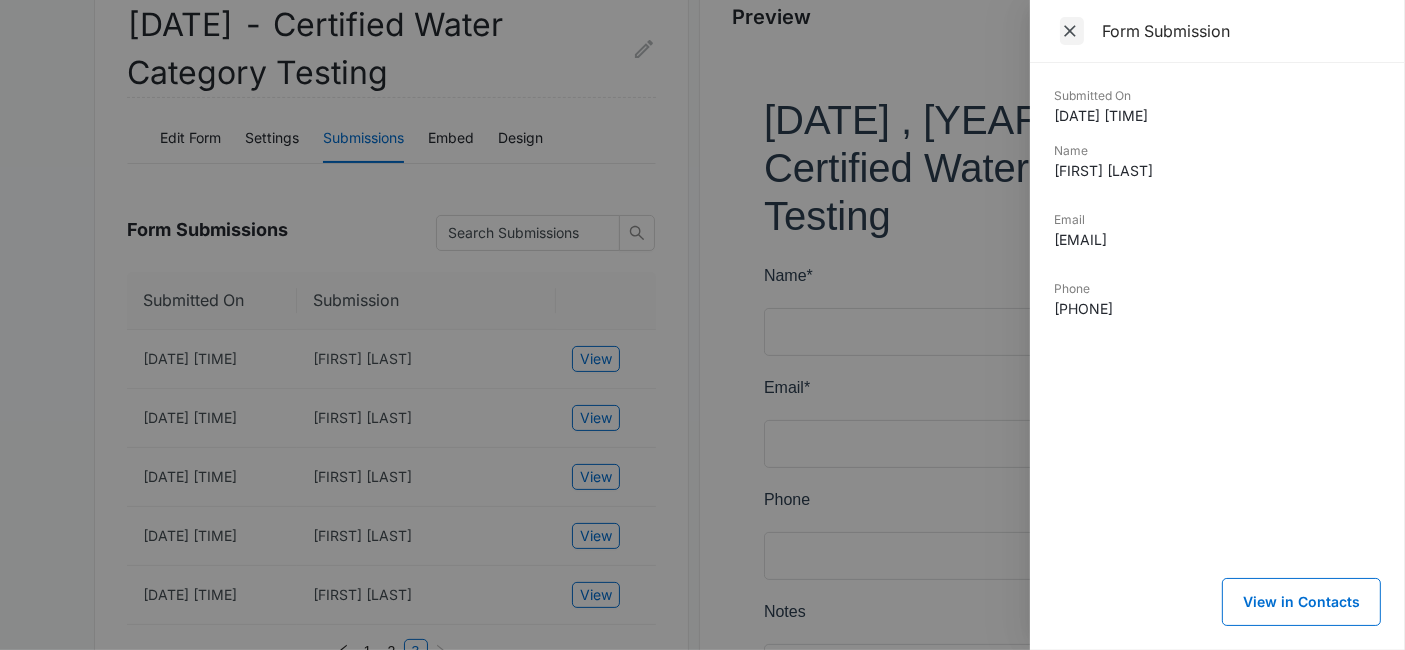 click 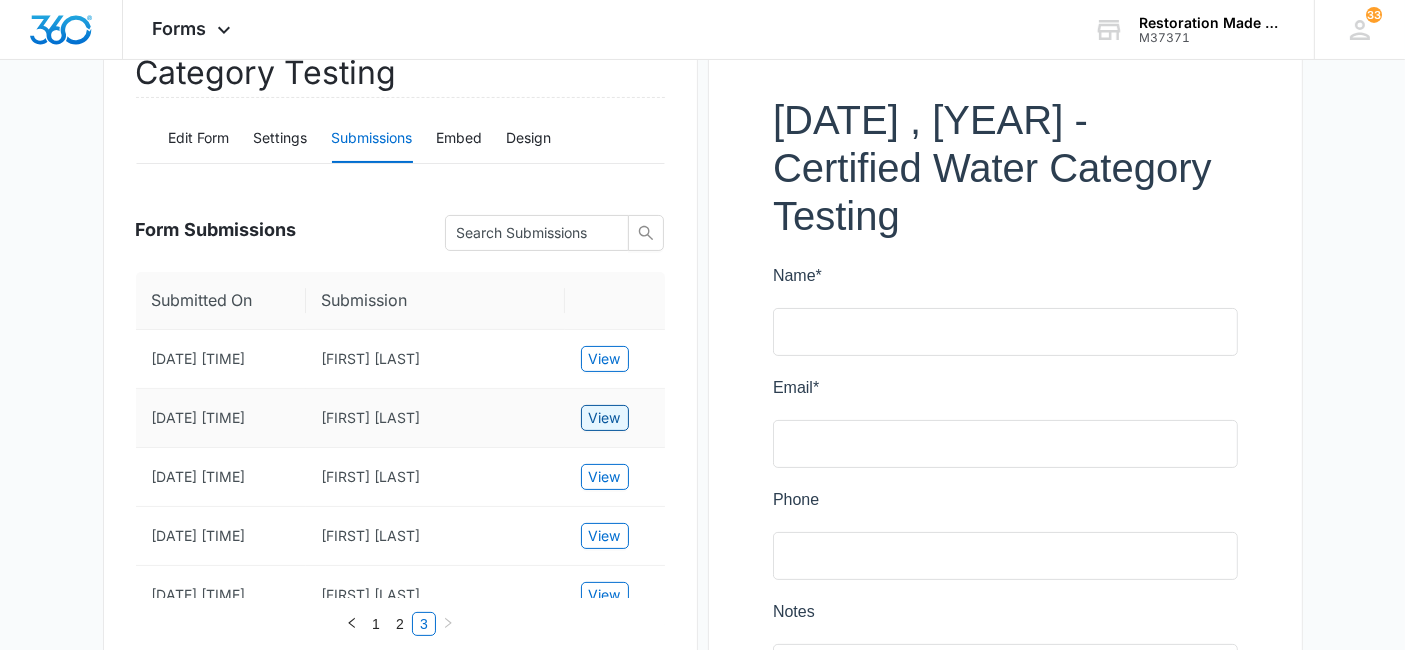 click on "View" at bounding box center (605, 418) 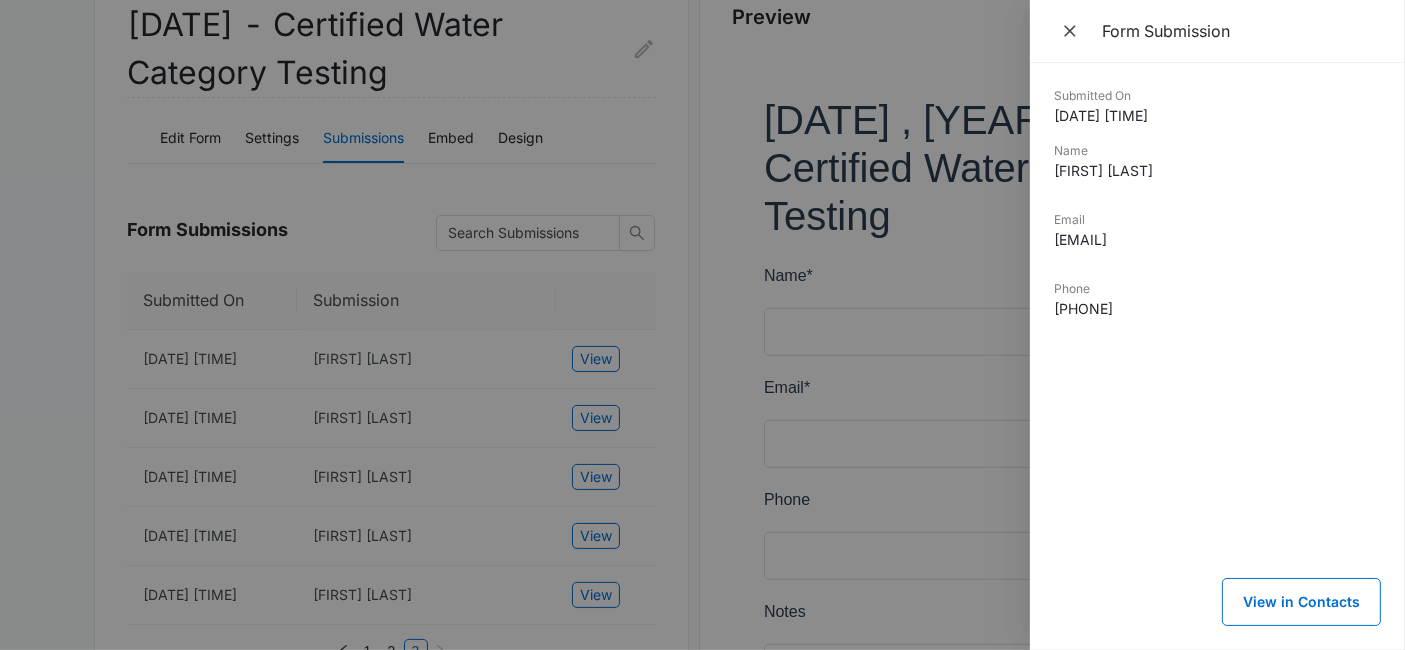 drag, startPoint x: 1207, startPoint y: 233, endPoint x: 1045, endPoint y: 251, distance: 162.99693 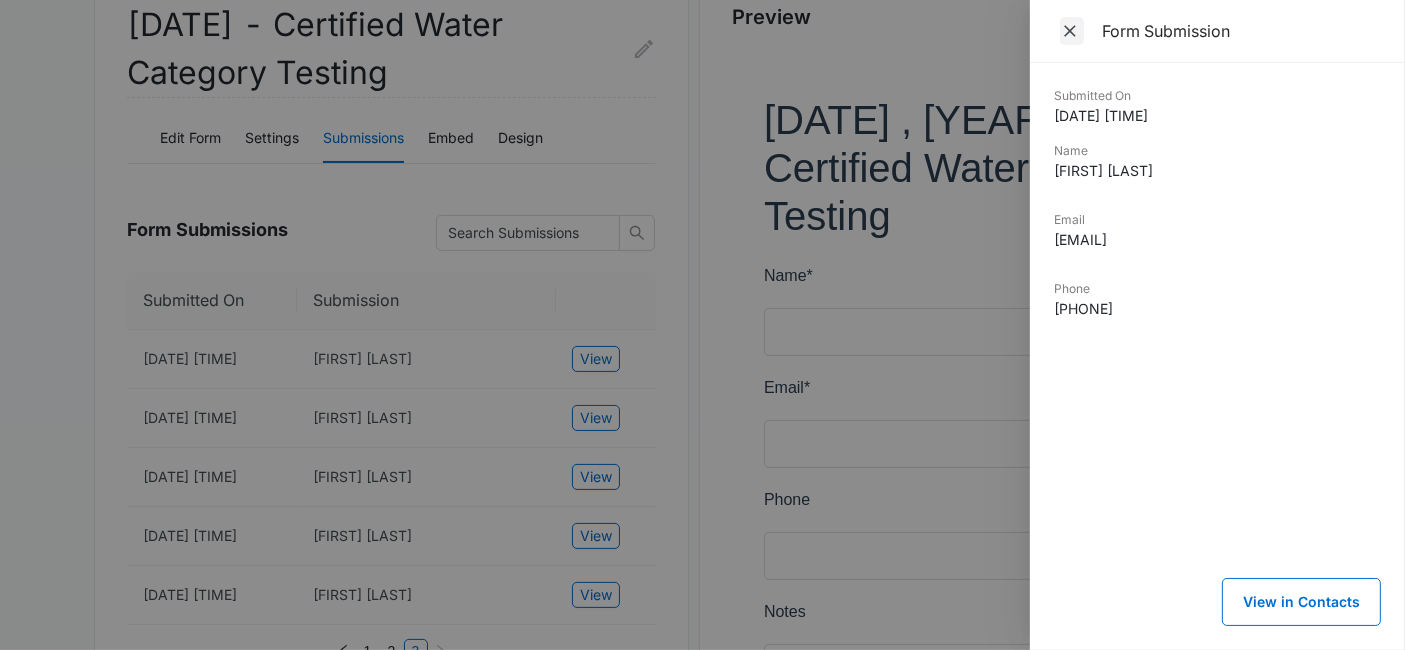 click 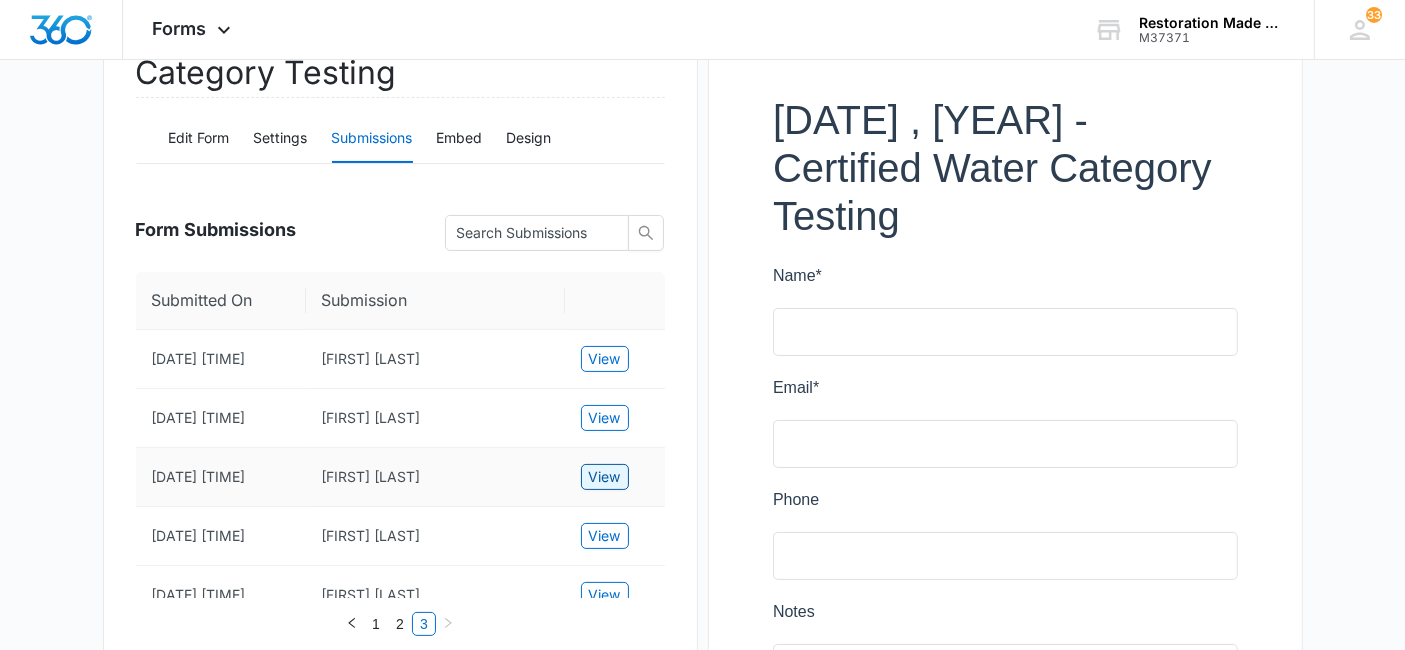 click on "View" at bounding box center (605, 477) 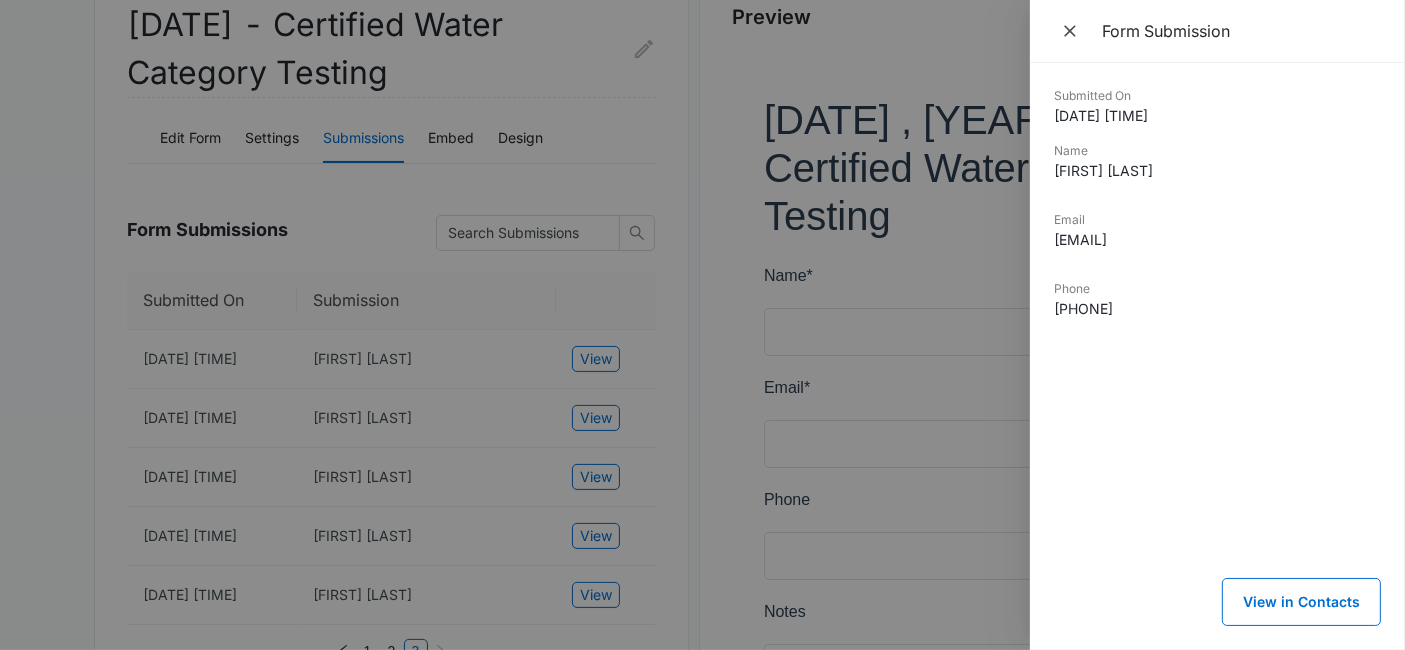 drag, startPoint x: 1305, startPoint y: 232, endPoint x: 1032, endPoint y: 251, distance: 273.66037 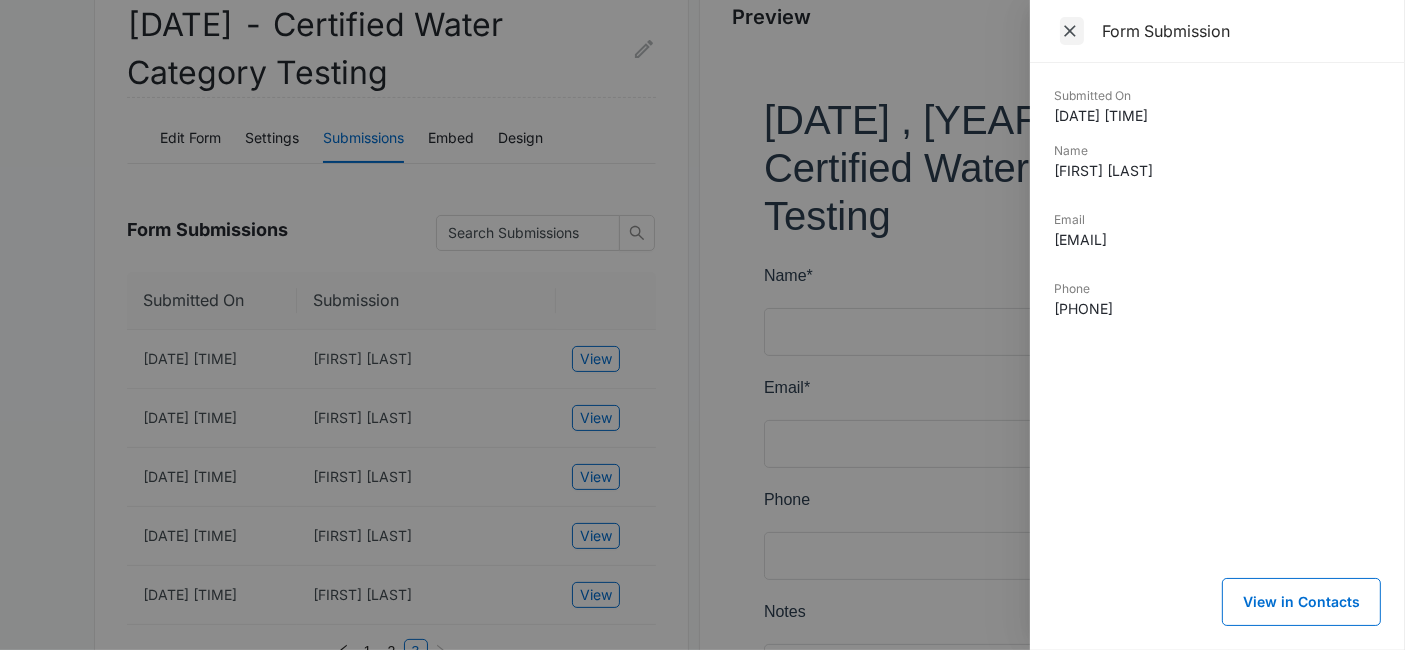 click 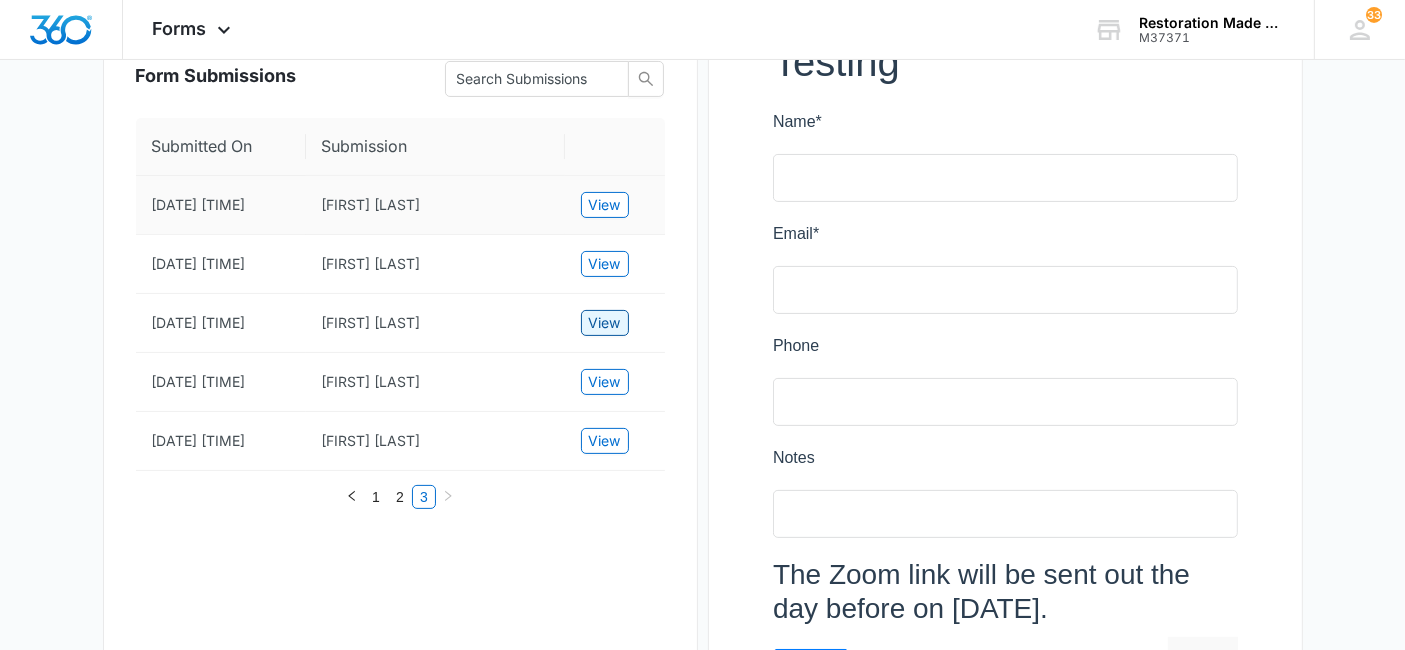 scroll, scrollTop: 427, scrollLeft: 0, axis: vertical 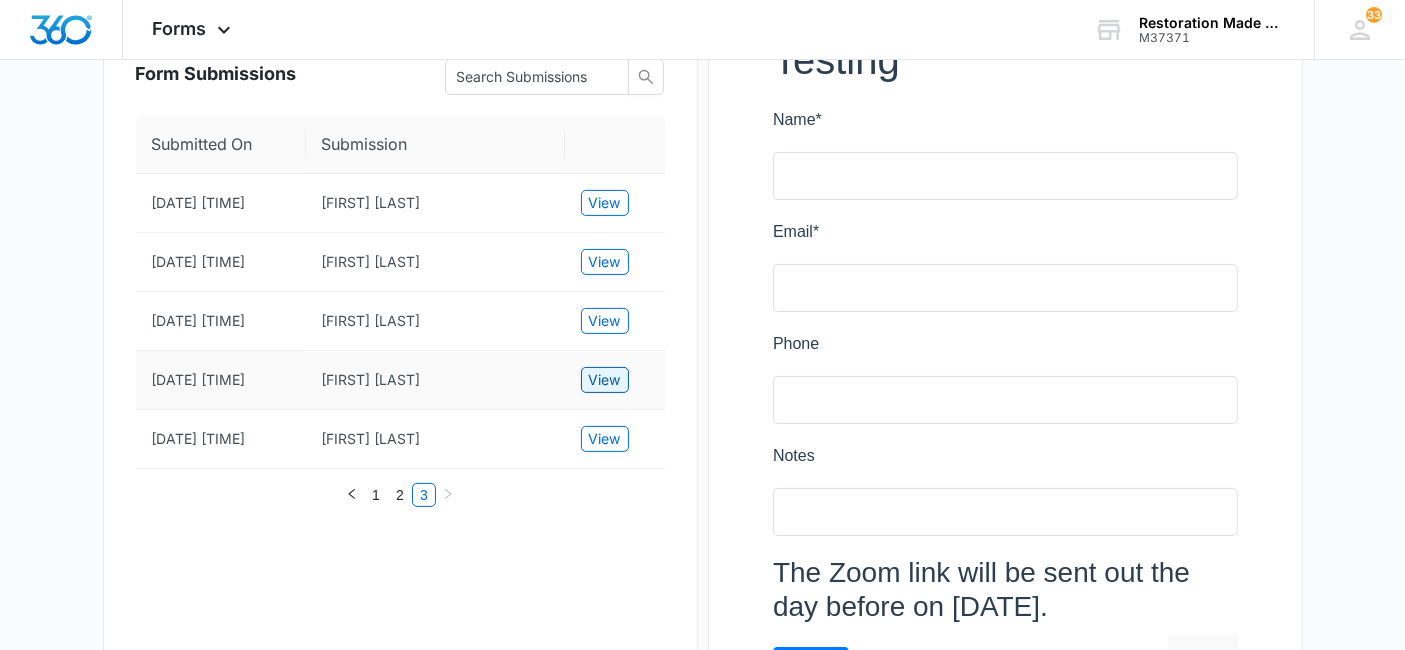 click on "View" at bounding box center [605, 380] 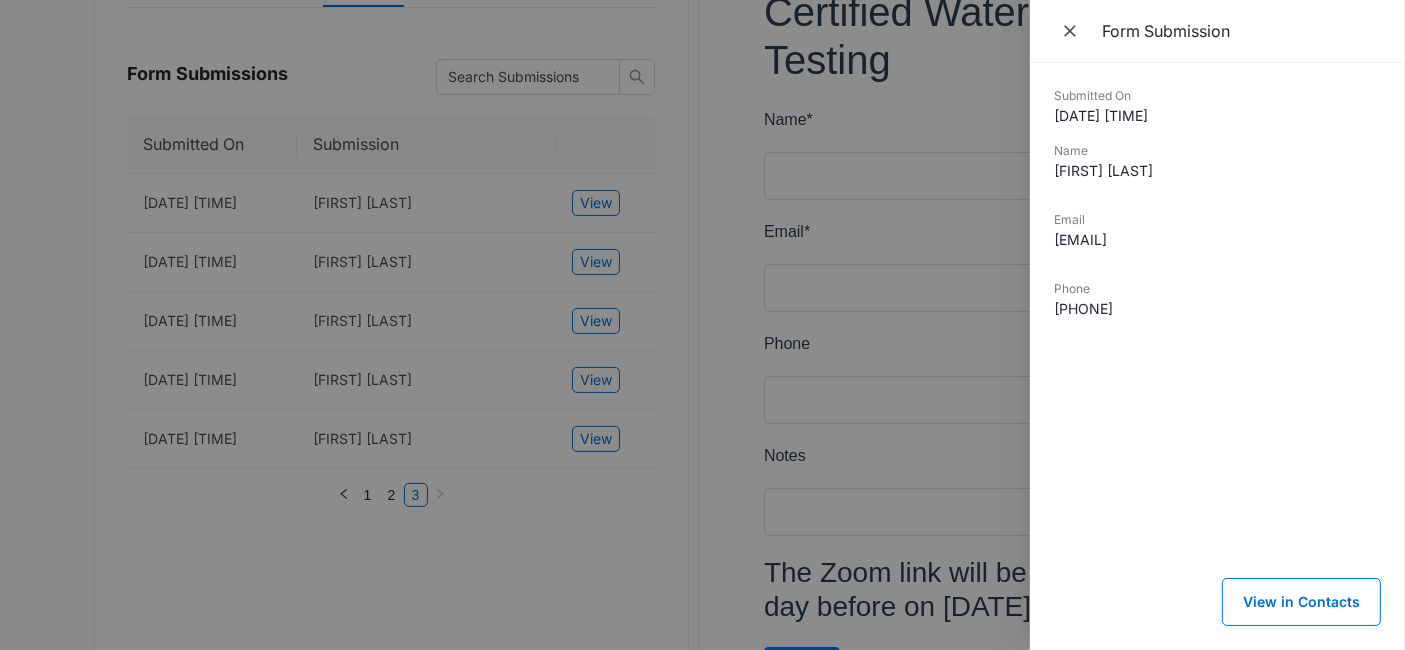 drag, startPoint x: 1325, startPoint y: 235, endPoint x: 1027, endPoint y: 261, distance: 299.13208 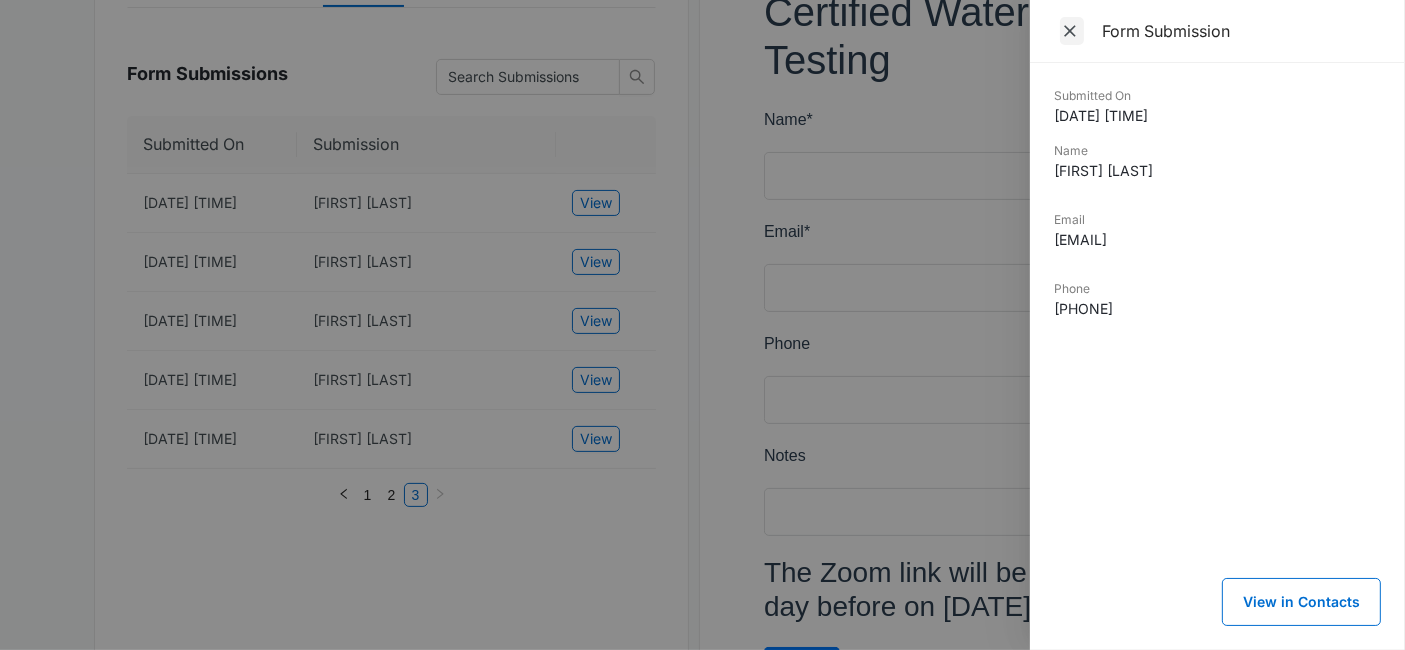 click 